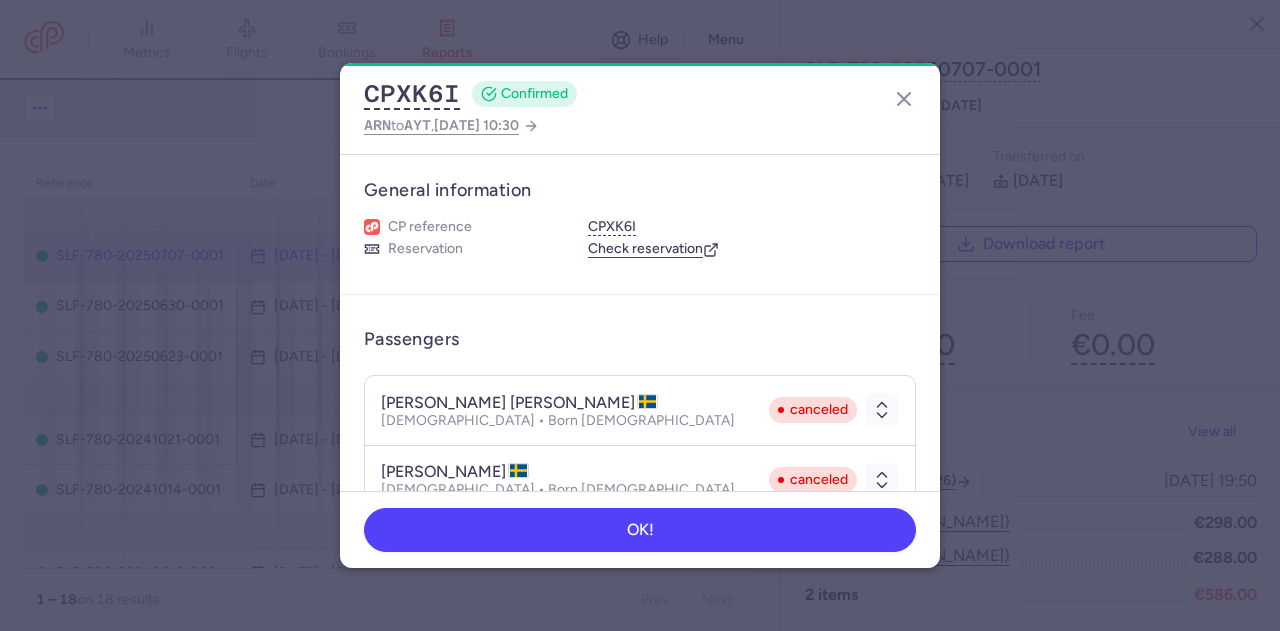 scroll, scrollTop: 0, scrollLeft: 0, axis: both 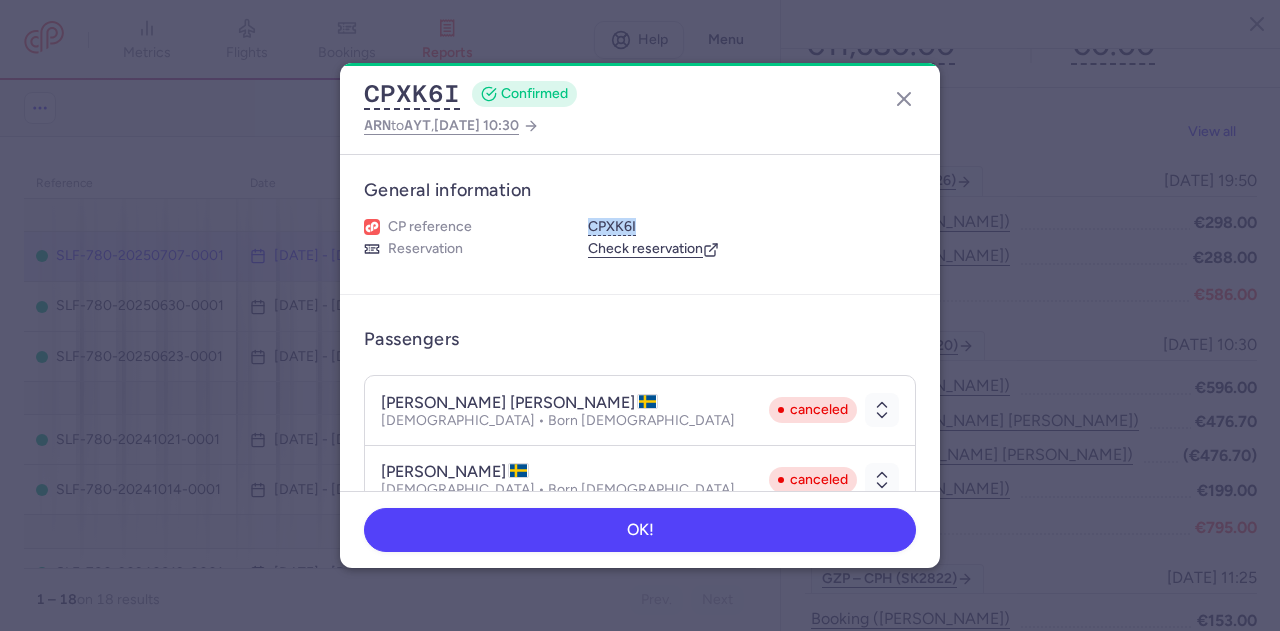 click 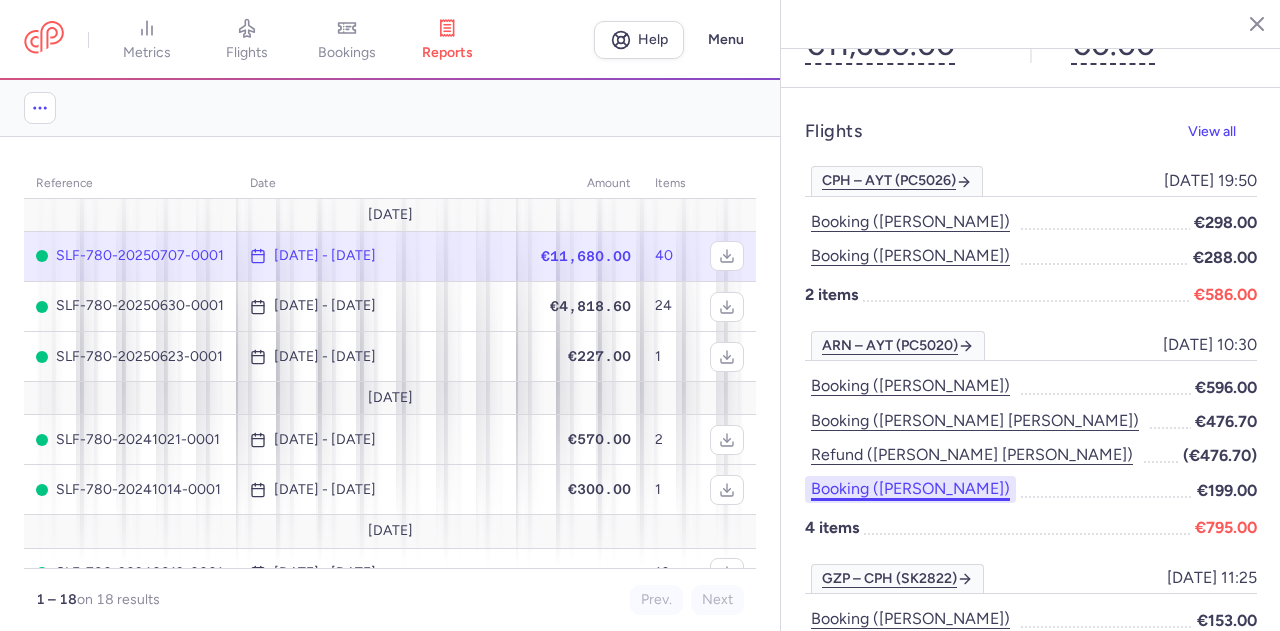 click on "Booking ([PERSON_NAME])" at bounding box center [910, 489] 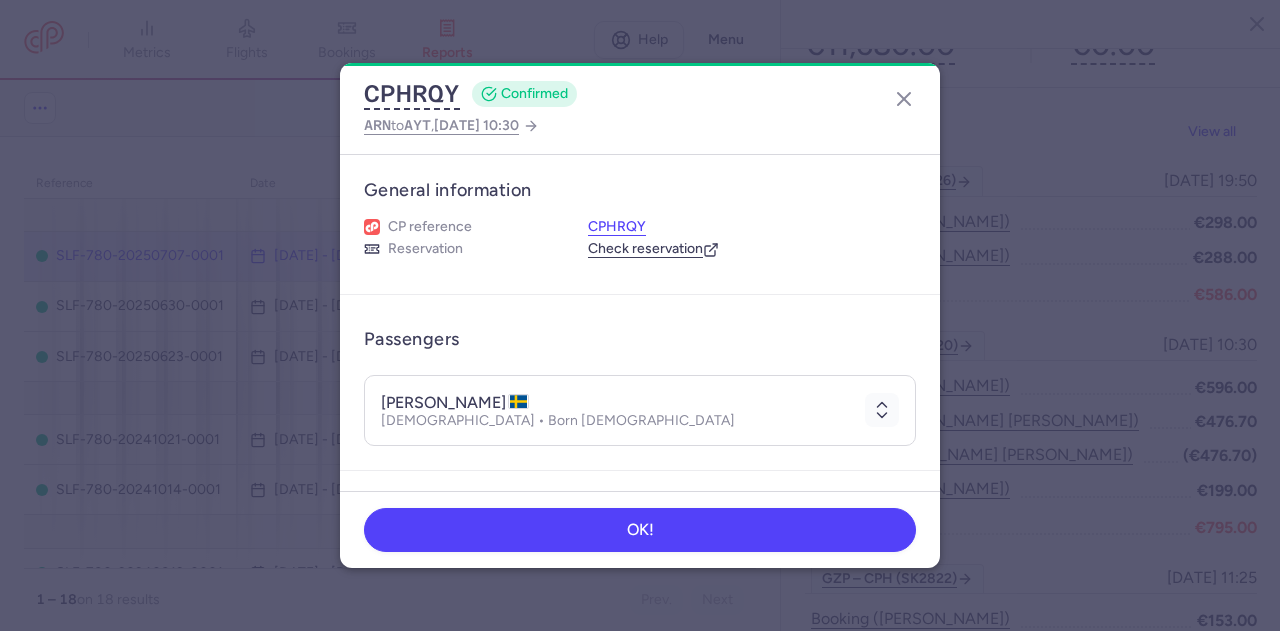 drag, startPoint x: 588, startPoint y: 218, endPoint x: 622, endPoint y: 220, distance: 34.058773 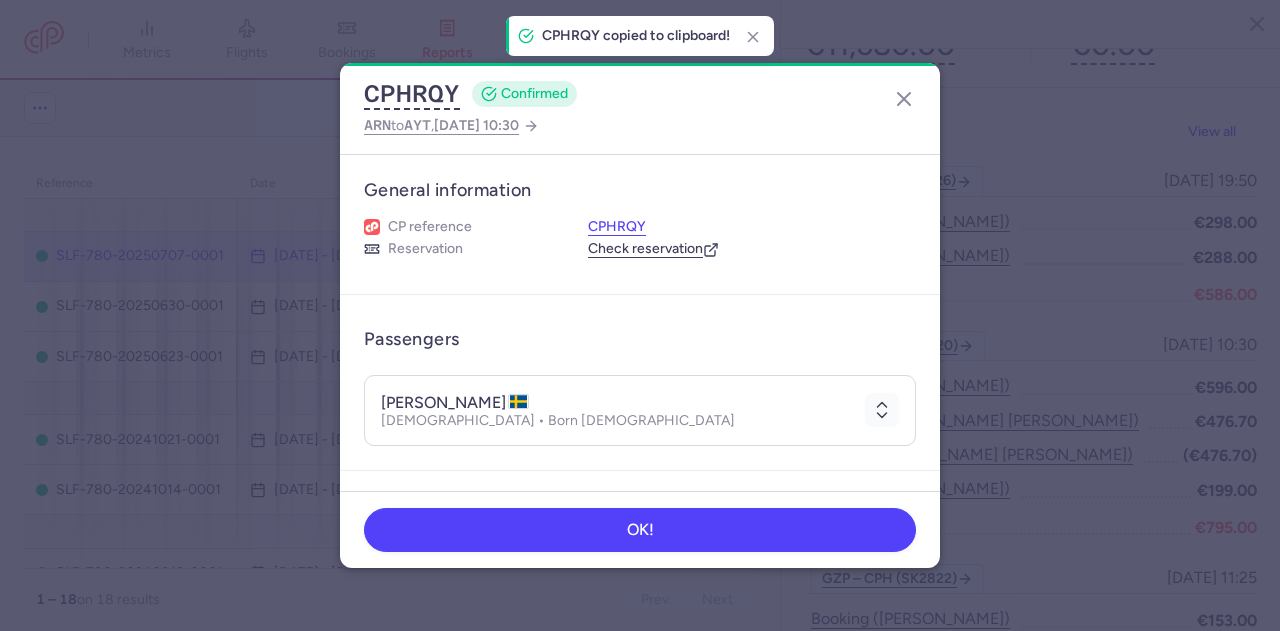 drag, startPoint x: 592, startPoint y: 225, endPoint x: 619, endPoint y: 226, distance: 27.018513 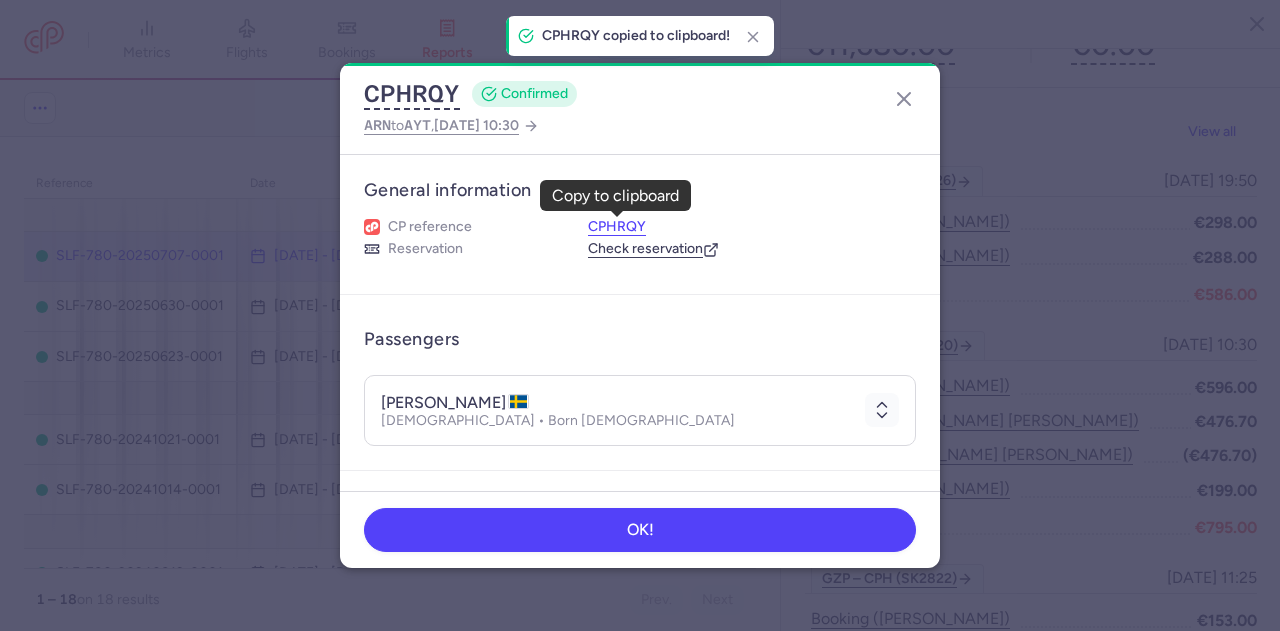 drag, startPoint x: 591, startPoint y: 223, endPoint x: 639, endPoint y: 223, distance: 48 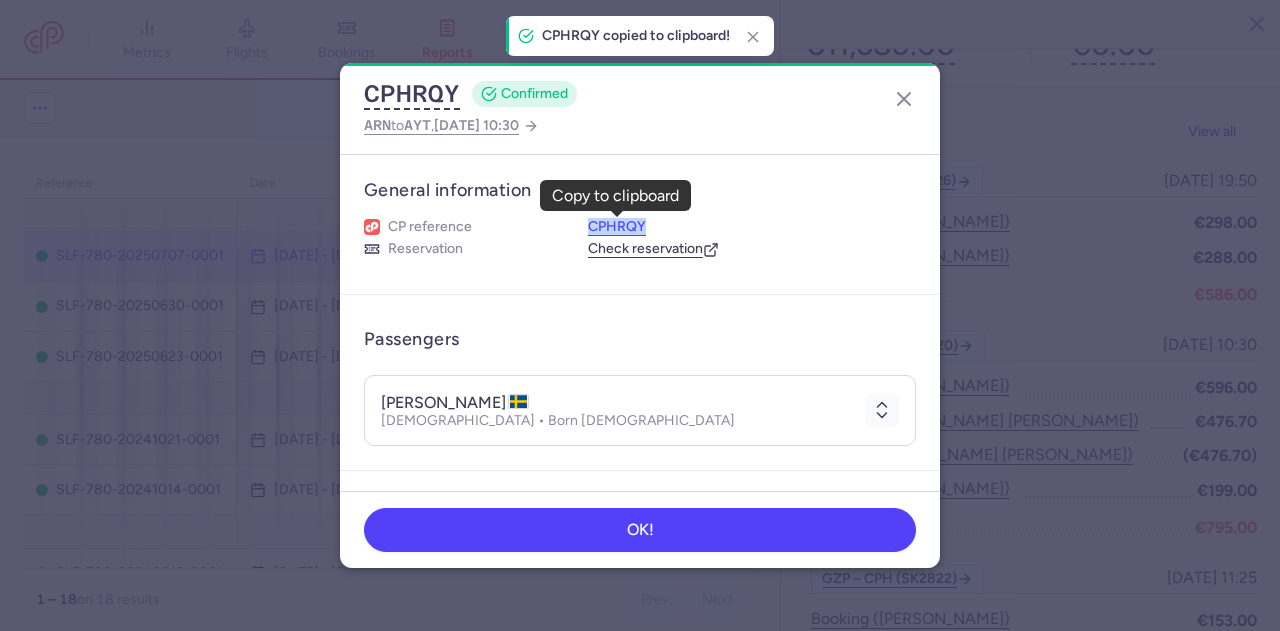 drag, startPoint x: 640, startPoint y: 223, endPoint x: 588, endPoint y: 223, distance: 52 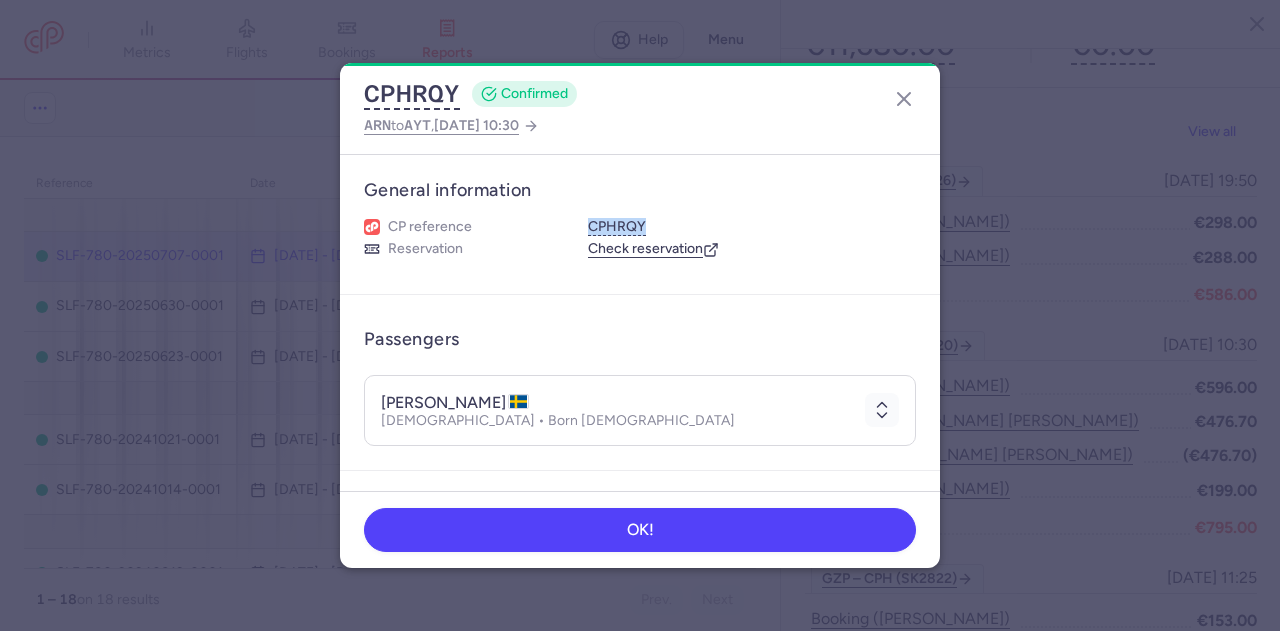drag, startPoint x: 384, startPoint y: 395, endPoint x: 552, endPoint y: 401, distance: 168.1071 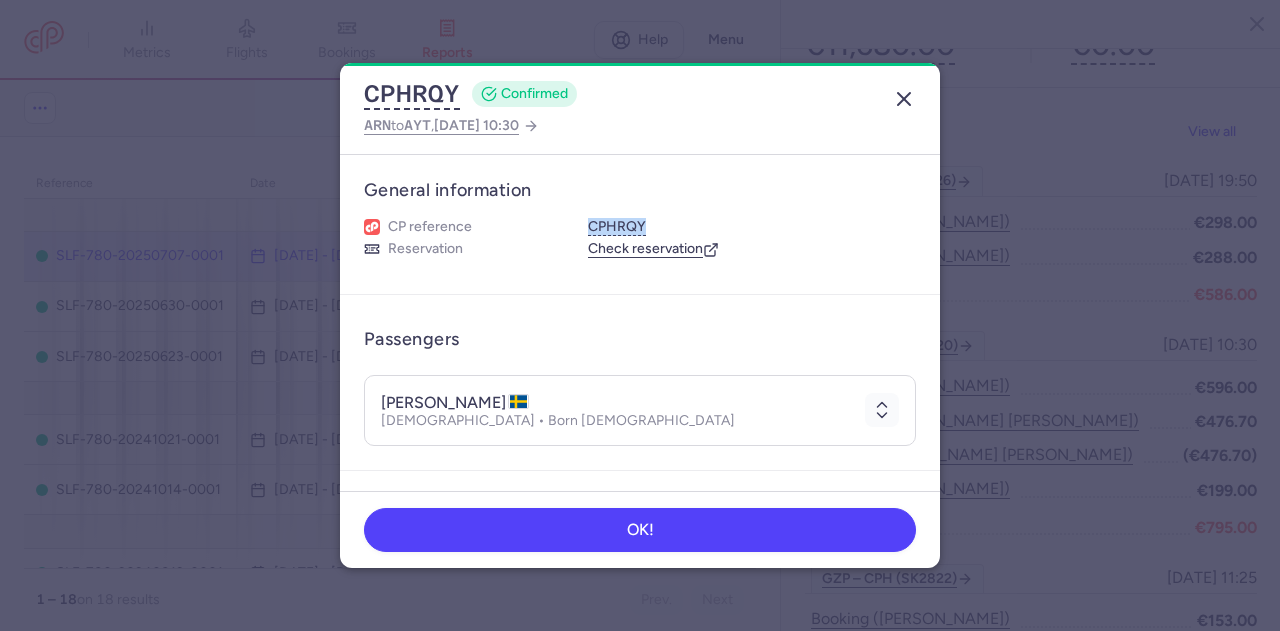 click 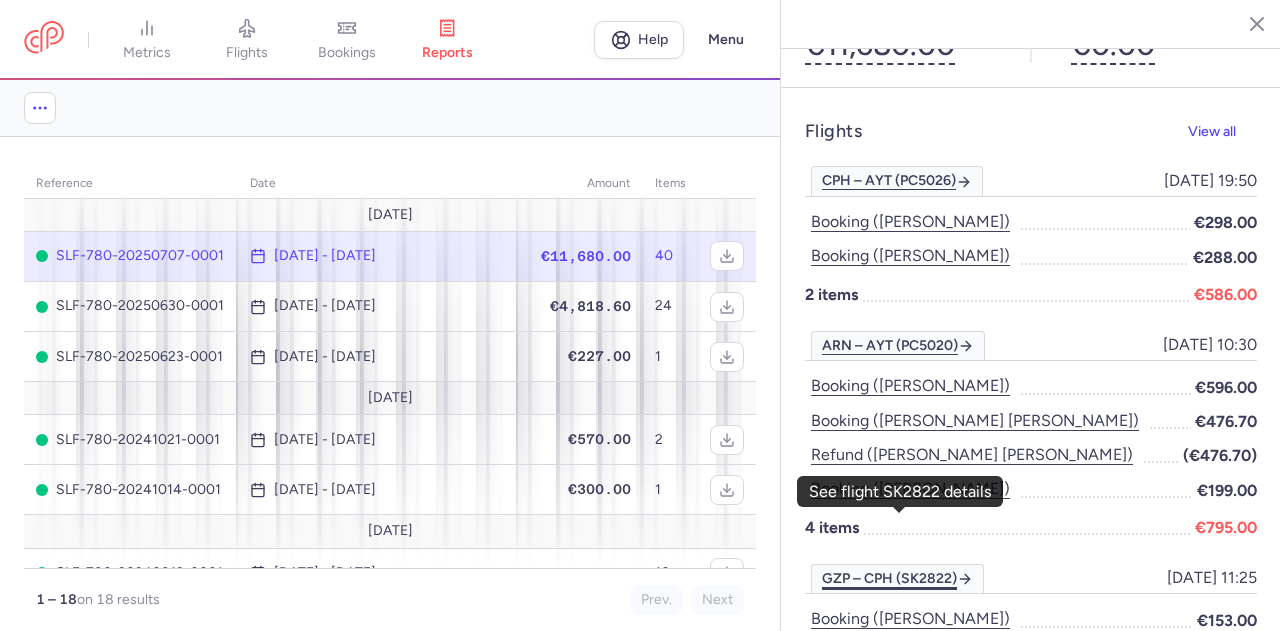 click on "GZP – CPH (SK2822)" at bounding box center [897, 579] 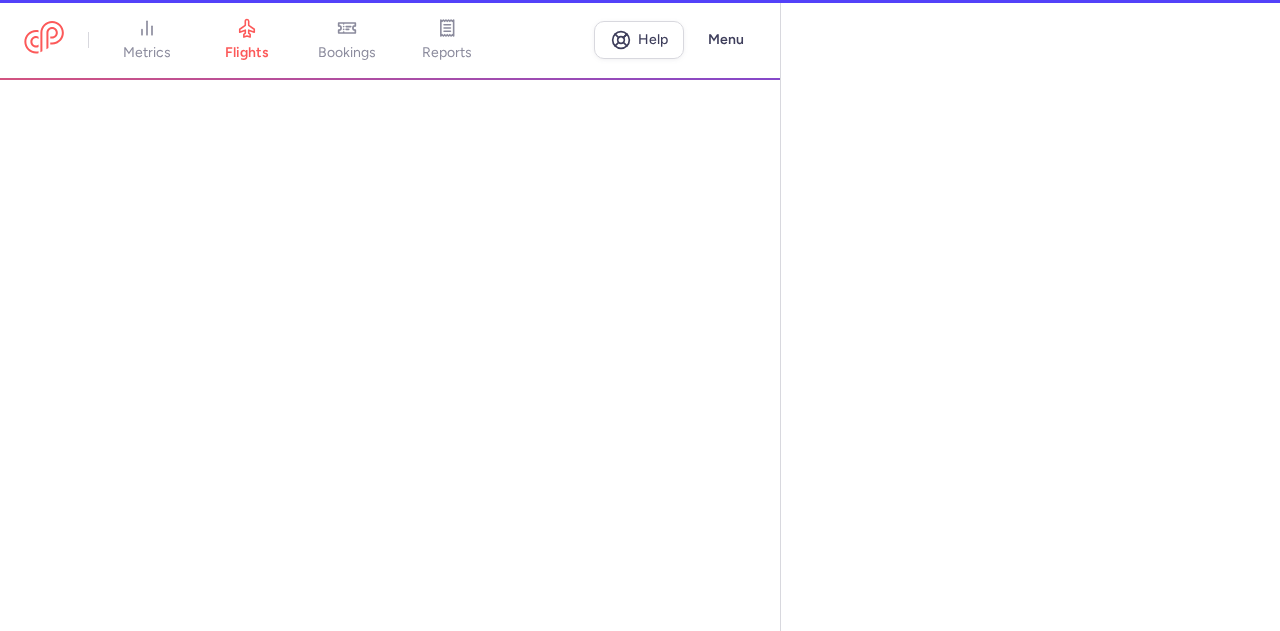 select on "days" 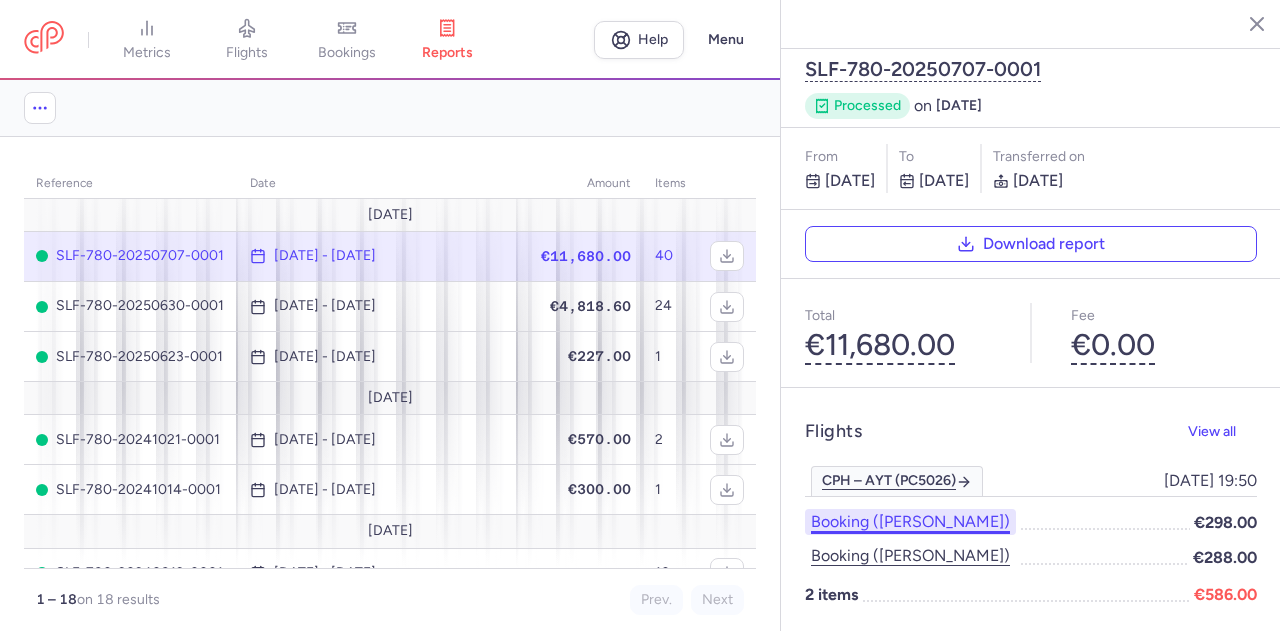 click on "Booking ([PERSON_NAME])" at bounding box center [910, 522] 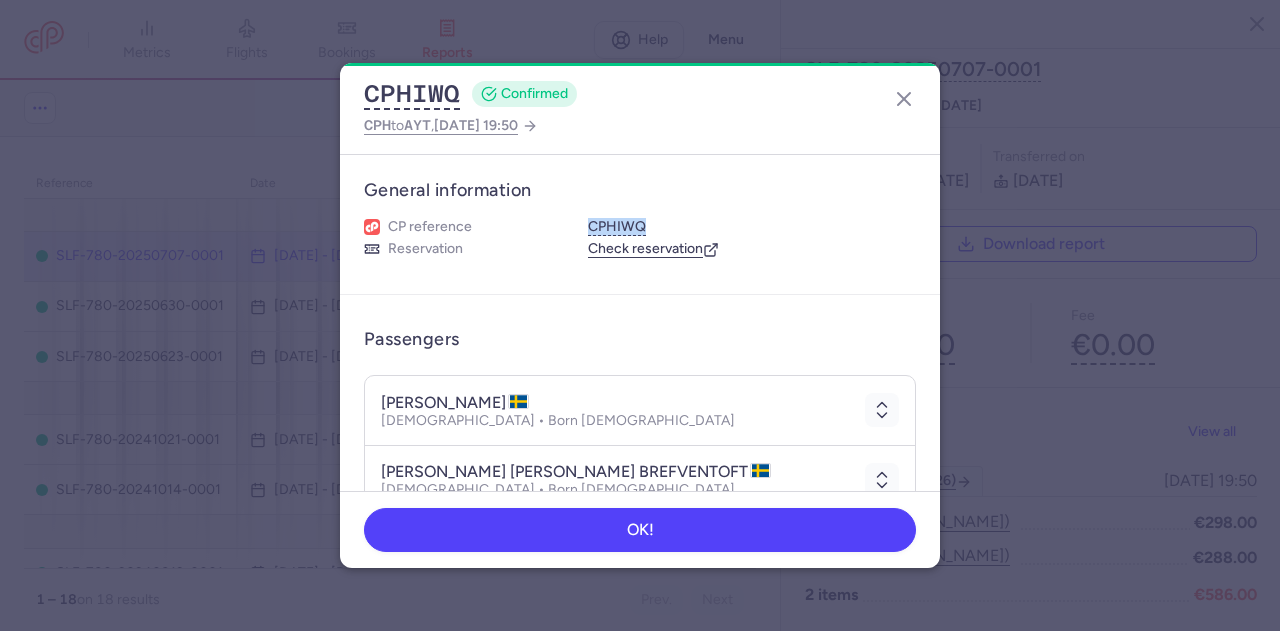 drag, startPoint x: 586, startPoint y: 220, endPoint x: 646, endPoint y: 221, distance: 60.00833 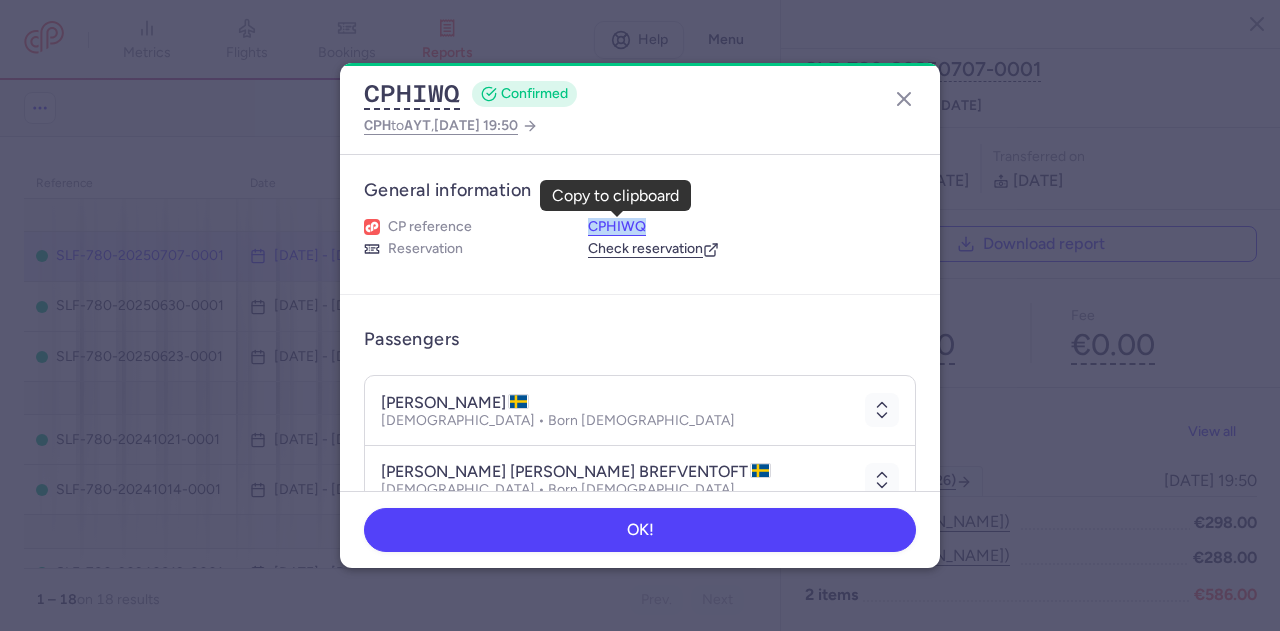 copy on "CPHIWQ" 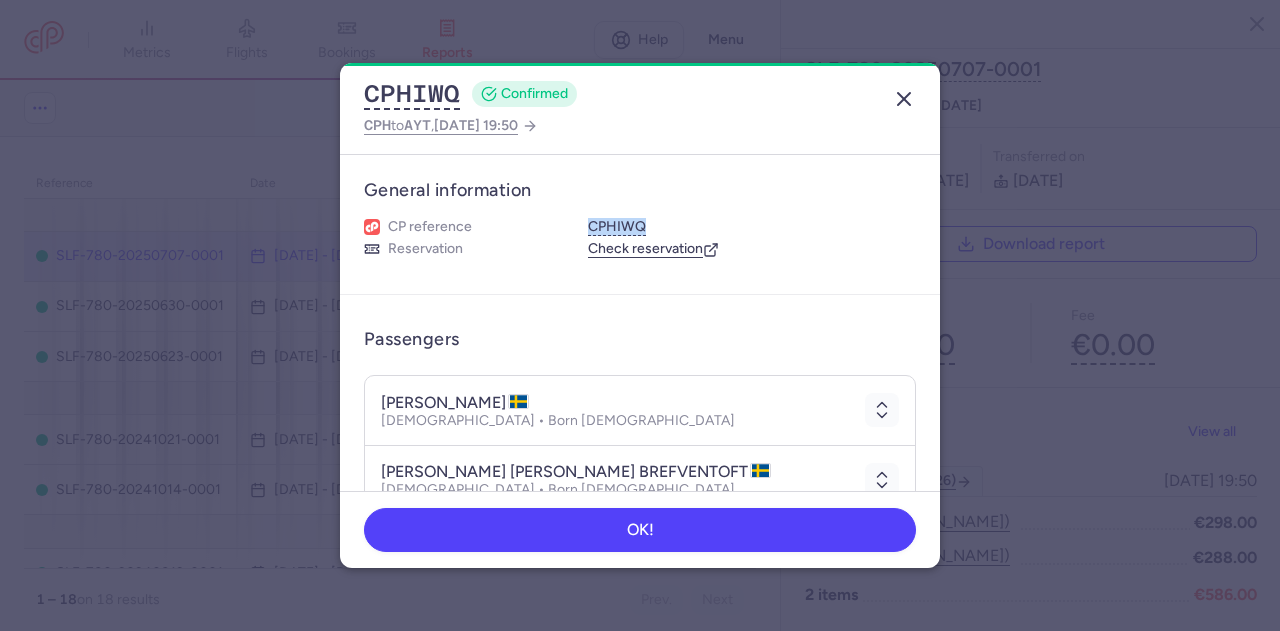 click 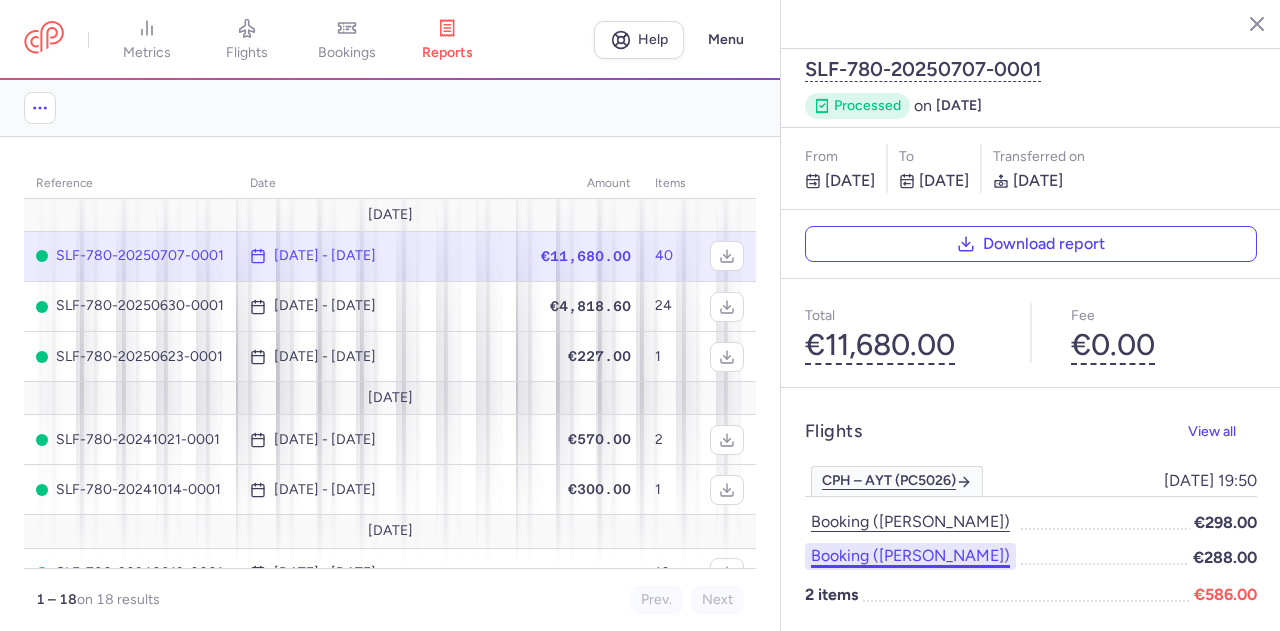 click on "Booking ([PERSON_NAME])" at bounding box center [910, 556] 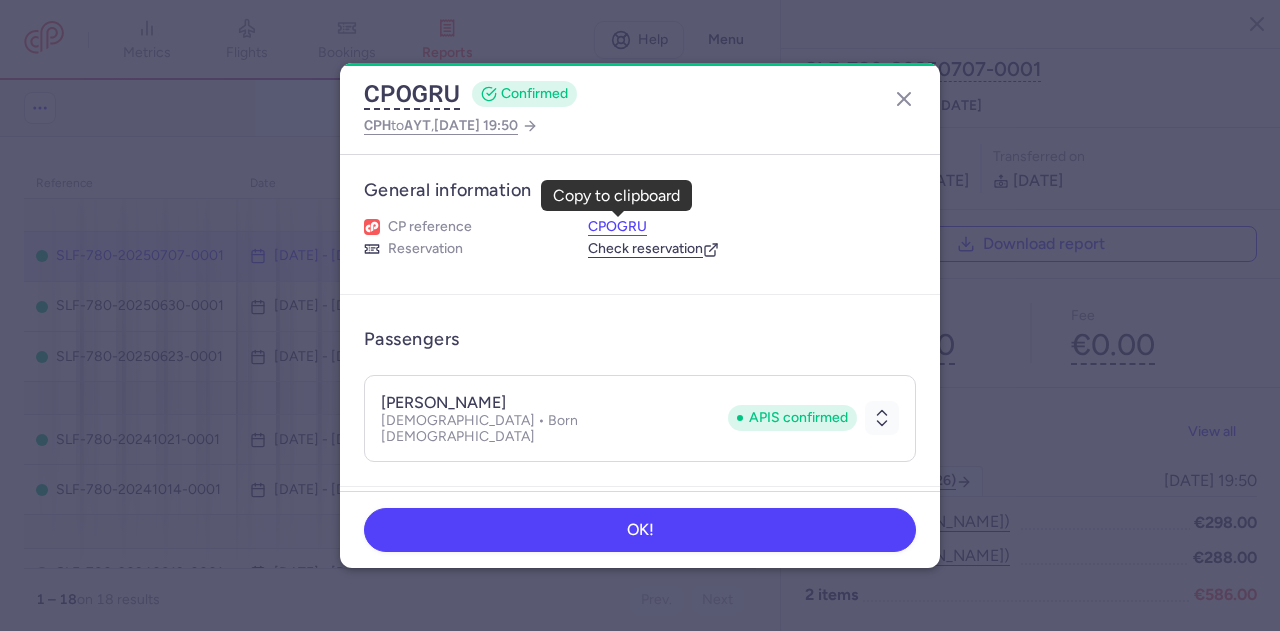 drag, startPoint x: 592, startPoint y: 223, endPoint x: 636, endPoint y: 217, distance: 44.407207 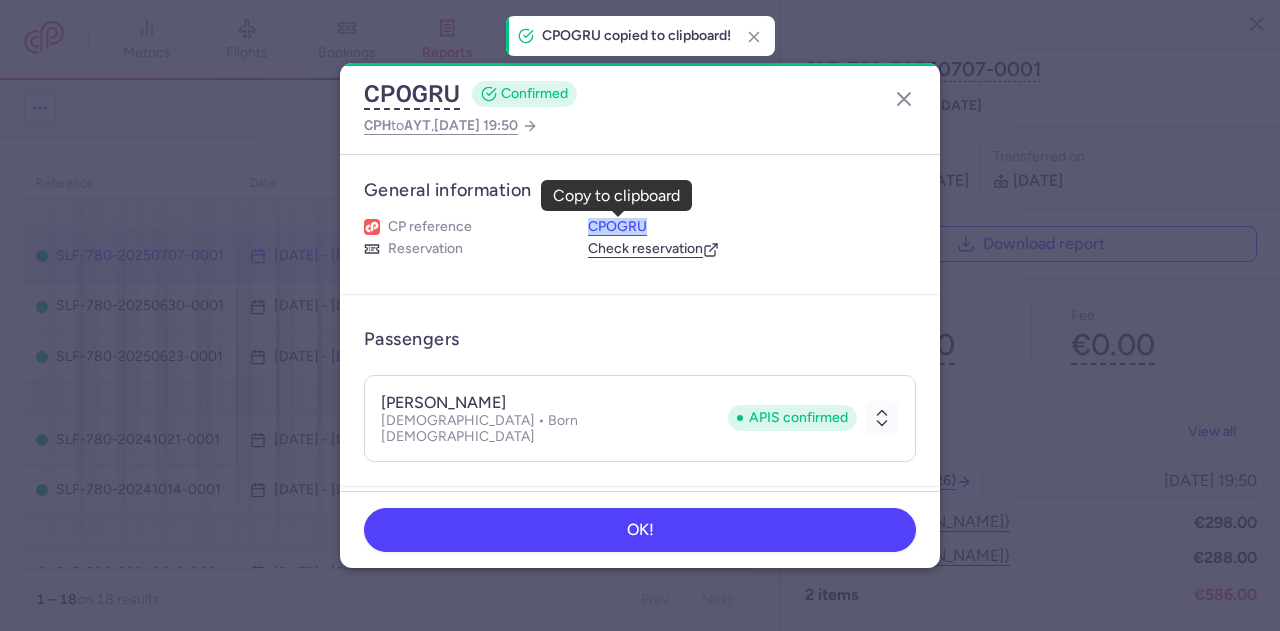 drag, startPoint x: 650, startPoint y: 222, endPoint x: 589, endPoint y: 225, distance: 61.073727 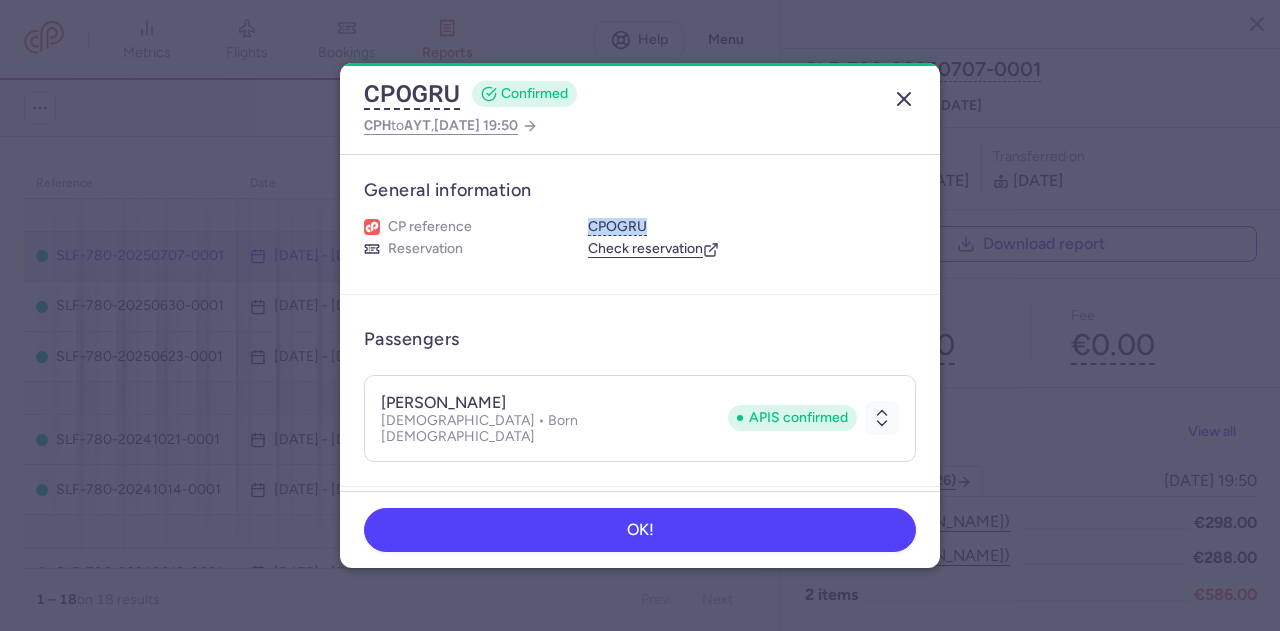 click 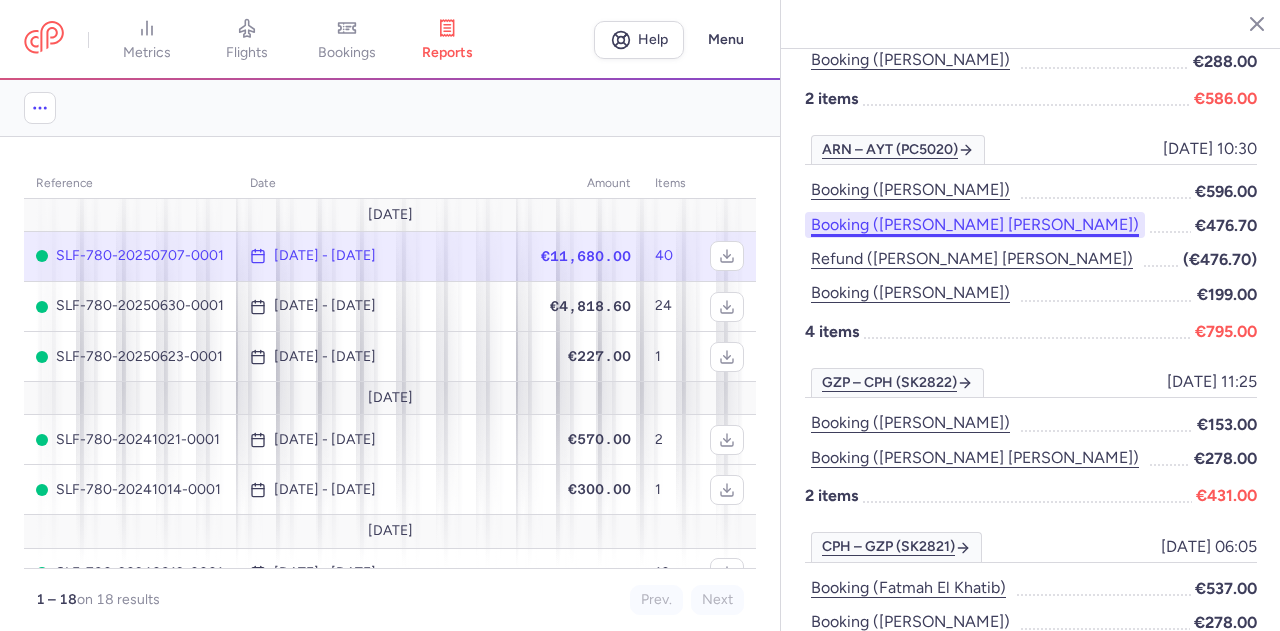 scroll, scrollTop: 500, scrollLeft: 0, axis: vertical 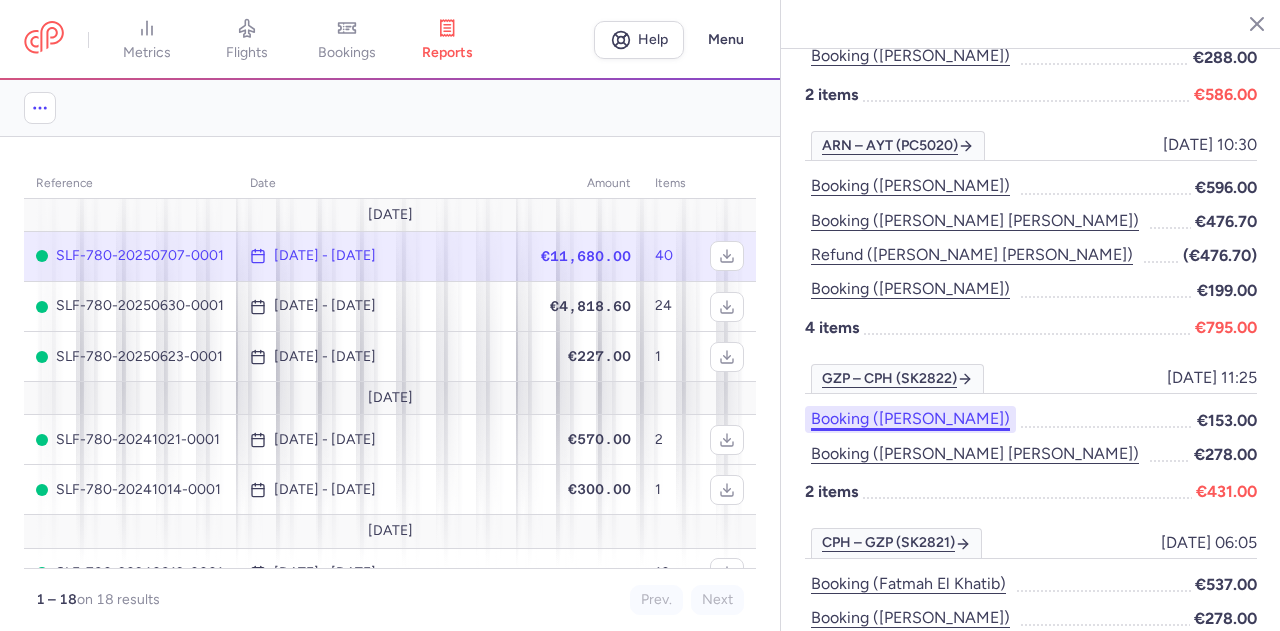 click on "Booking ([PERSON_NAME])" at bounding box center [910, 419] 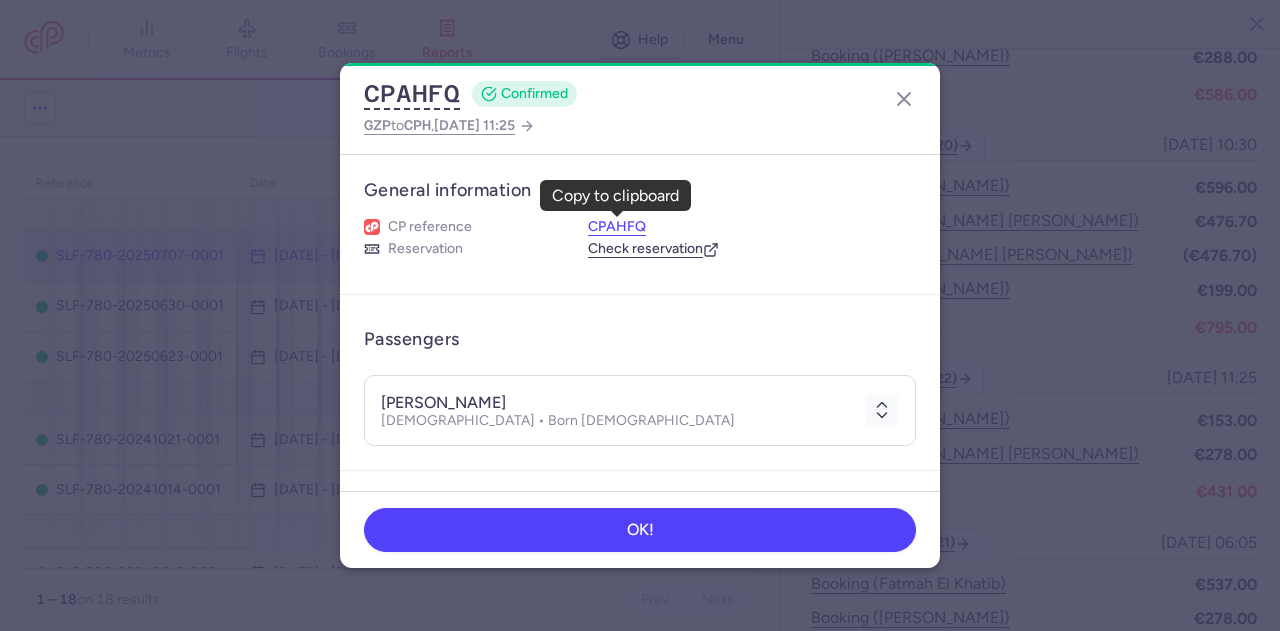 drag, startPoint x: 592, startPoint y: 228, endPoint x: 638, endPoint y: 223, distance: 46.270943 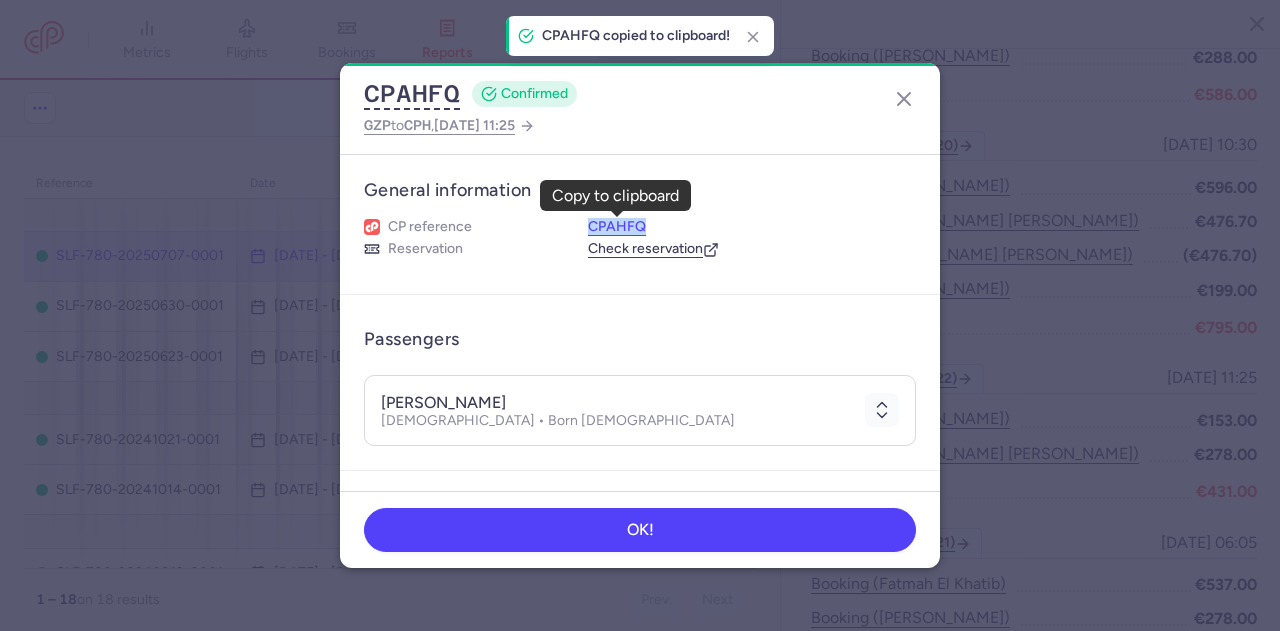 drag, startPoint x: 646, startPoint y: 225, endPoint x: 590, endPoint y: 228, distance: 56.0803 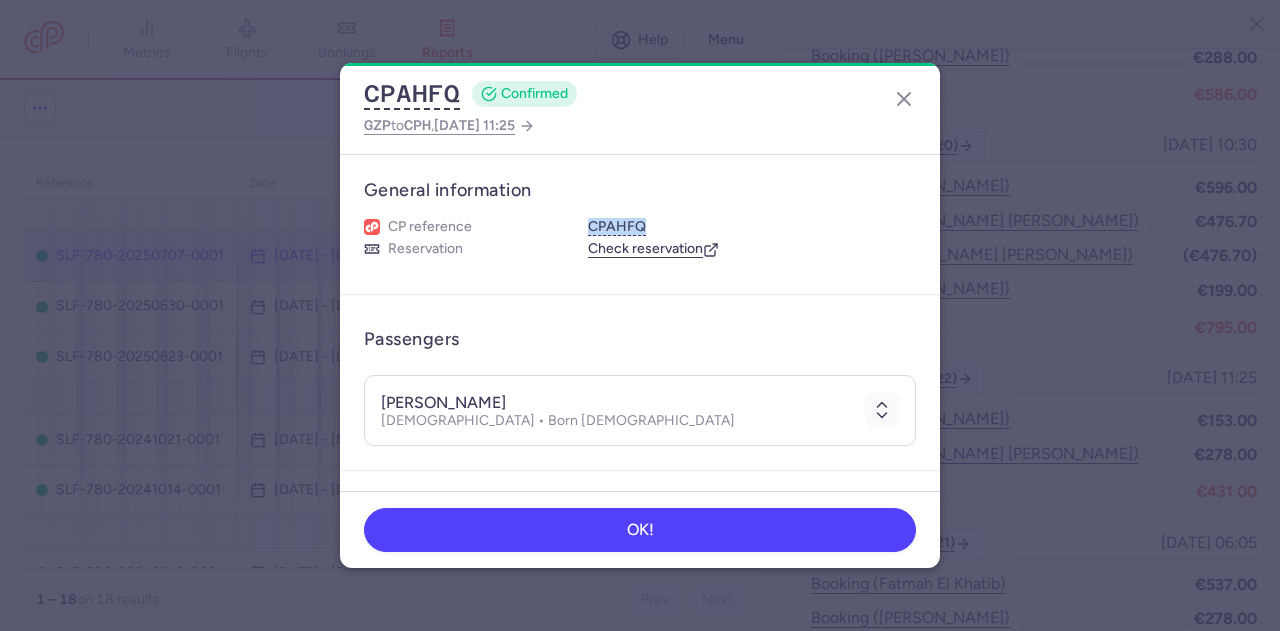 drag, startPoint x: 381, startPoint y: 399, endPoint x: 516, endPoint y: 399, distance: 135 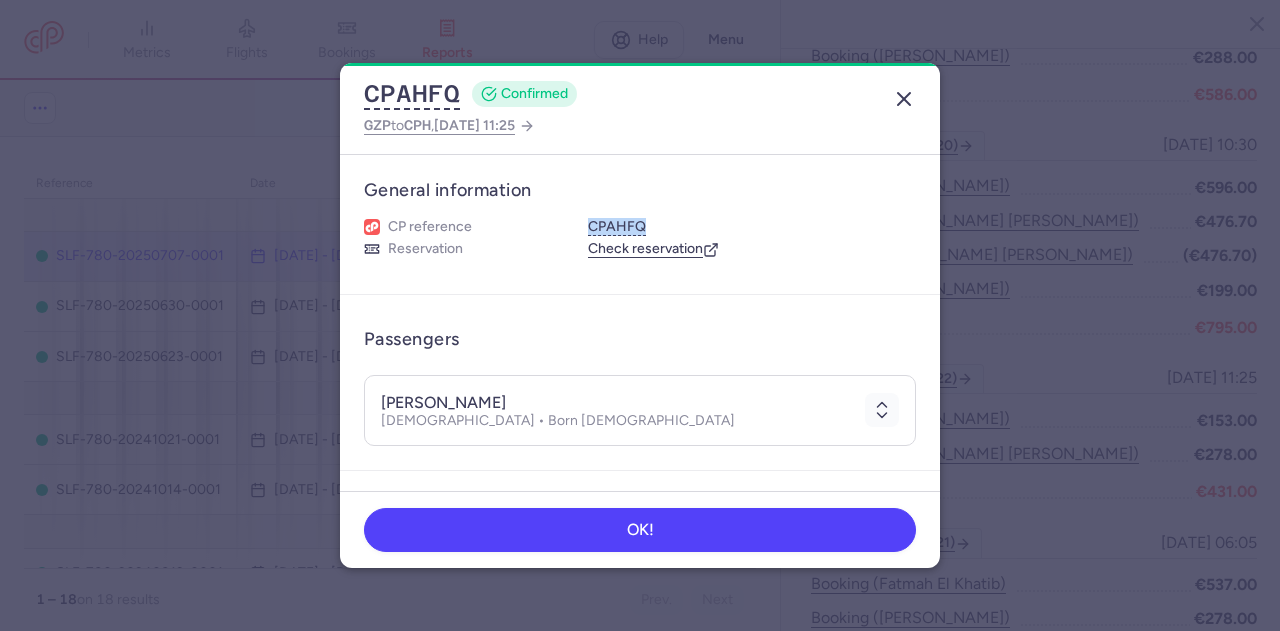 click 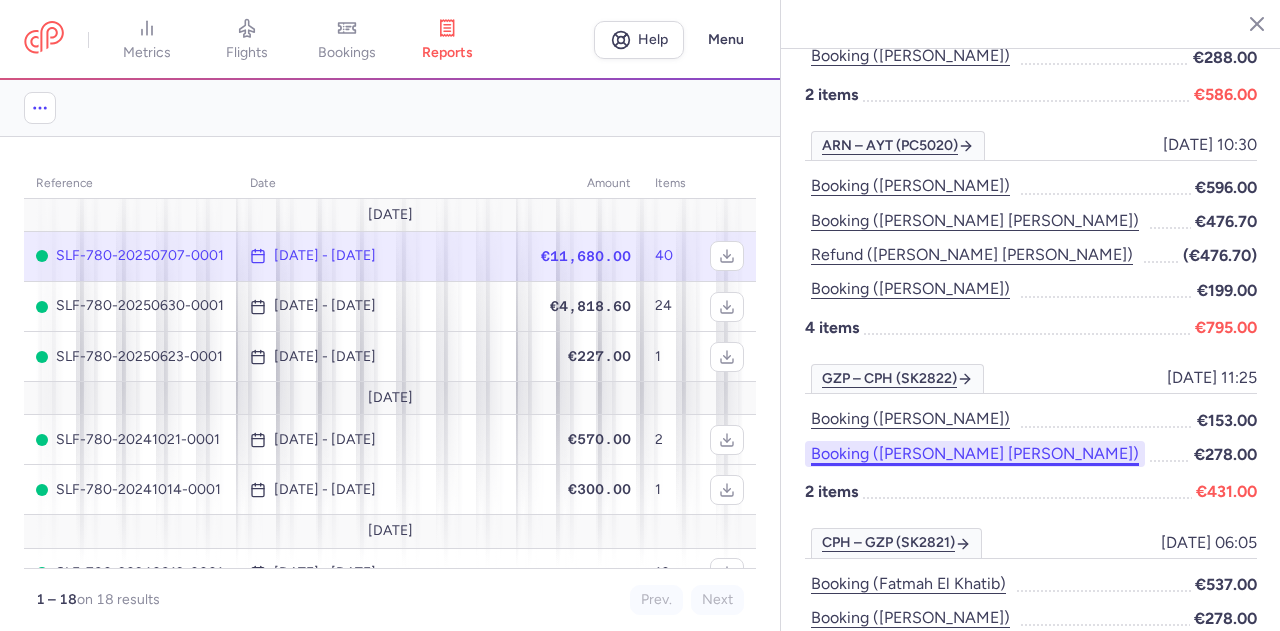 click on "Booking ([PERSON_NAME] [PERSON_NAME])" at bounding box center [975, 454] 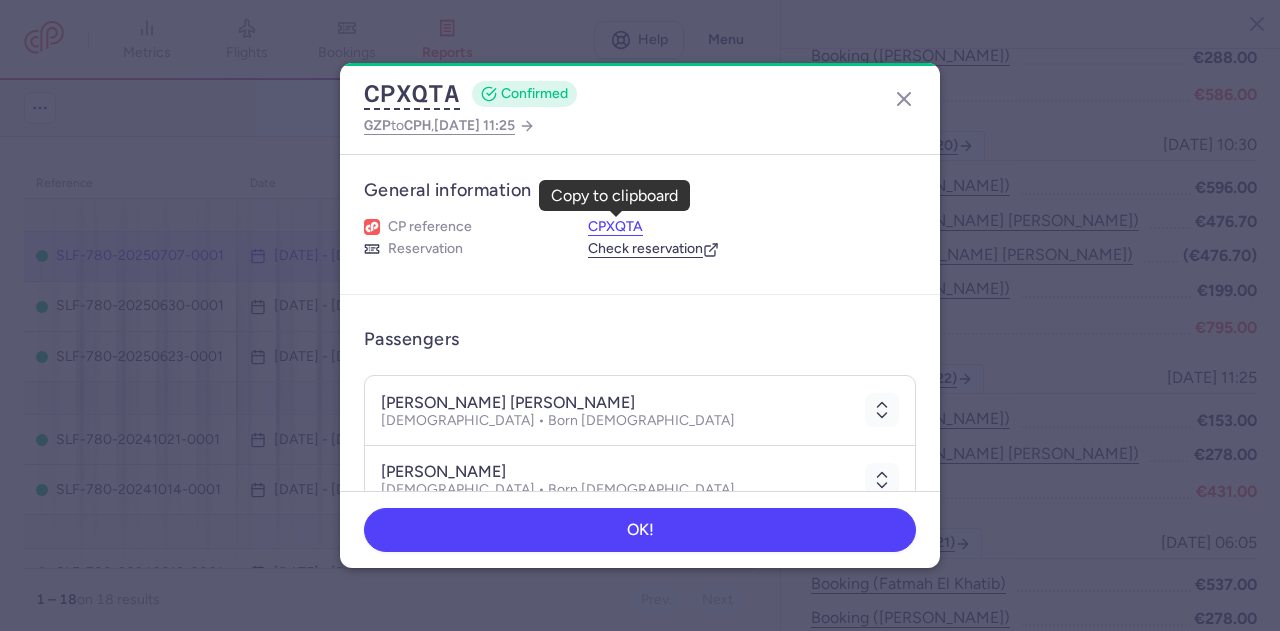 drag, startPoint x: 588, startPoint y: 223, endPoint x: 638, endPoint y: 225, distance: 50.039986 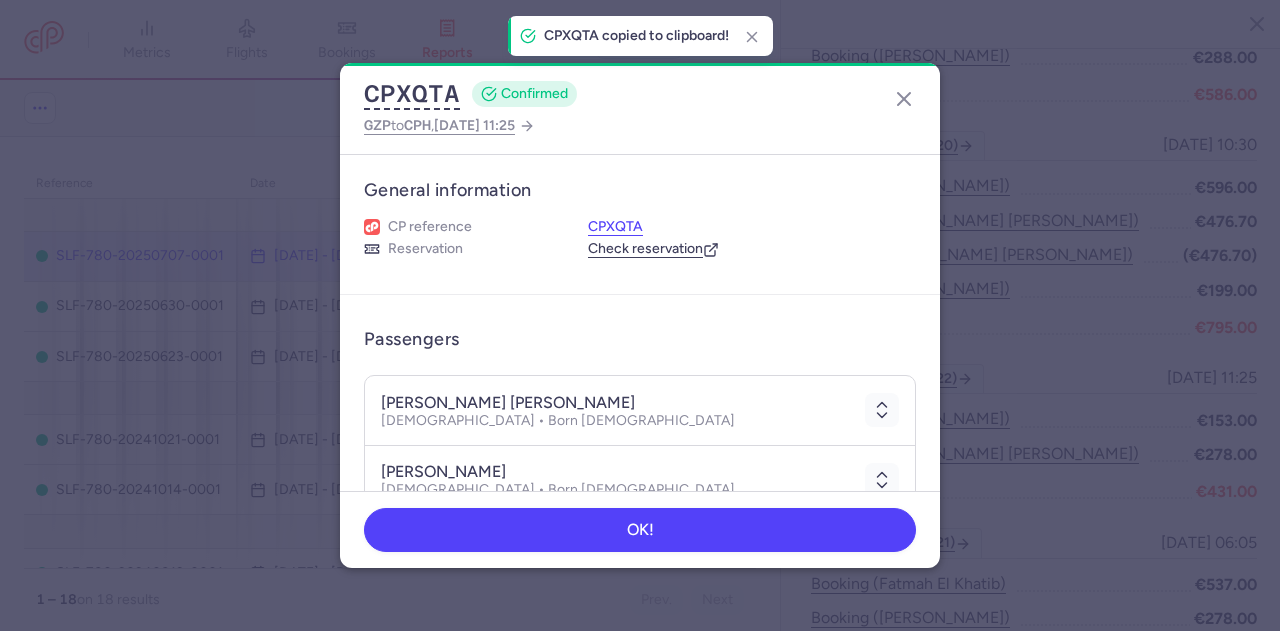 drag, startPoint x: 640, startPoint y: 225, endPoint x: 593, endPoint y: 226, distance: 47.010635 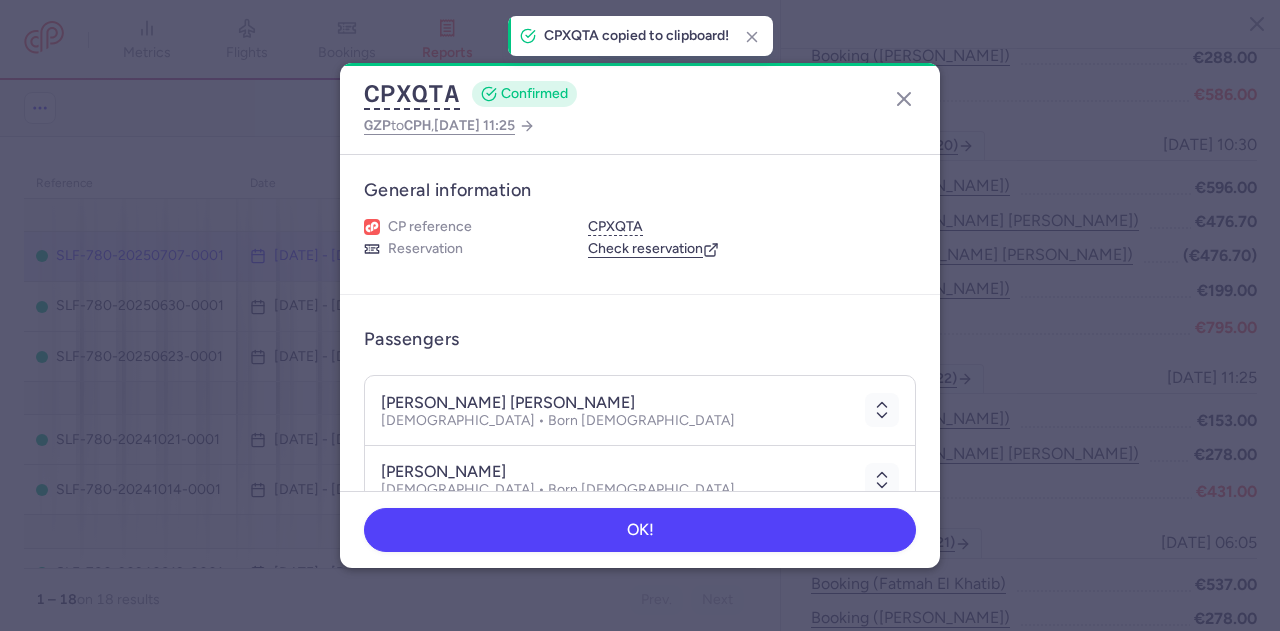 drag, startPoint x: 588, startPoint y: 226, endPoint x: 654, endPoint y: 229, distance: 66.068146 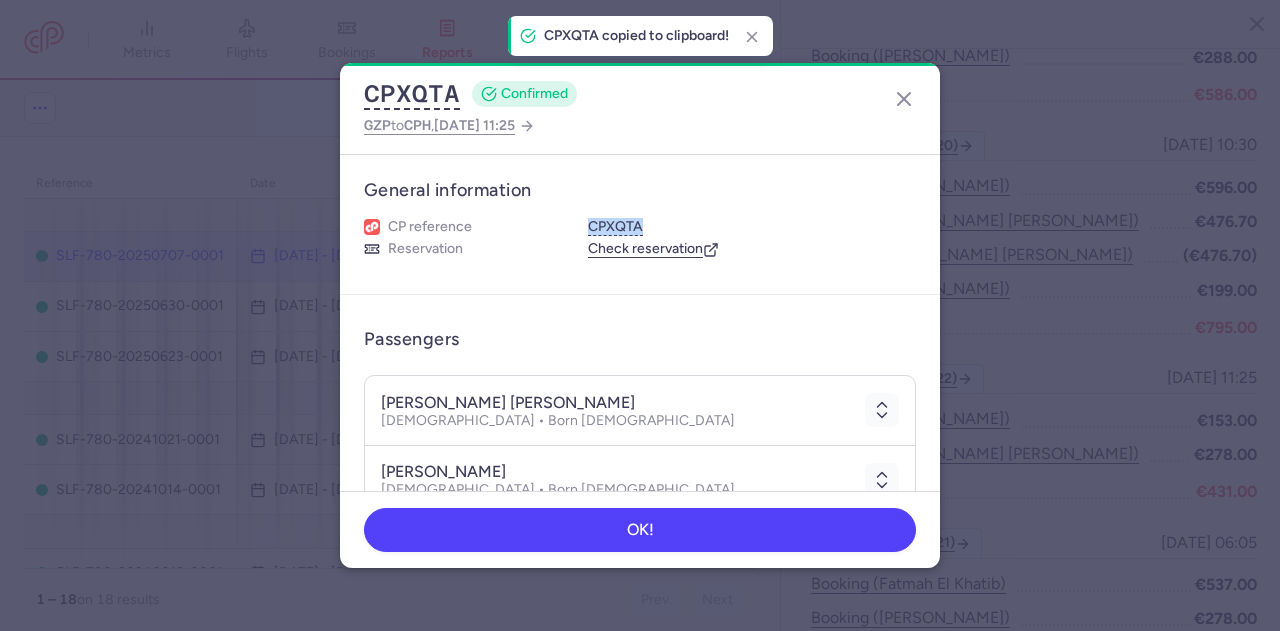 drag, startPoint x: 654, startPoint y: 229, endPoint x: 584, endPoint y: 230, distance: 70.00714 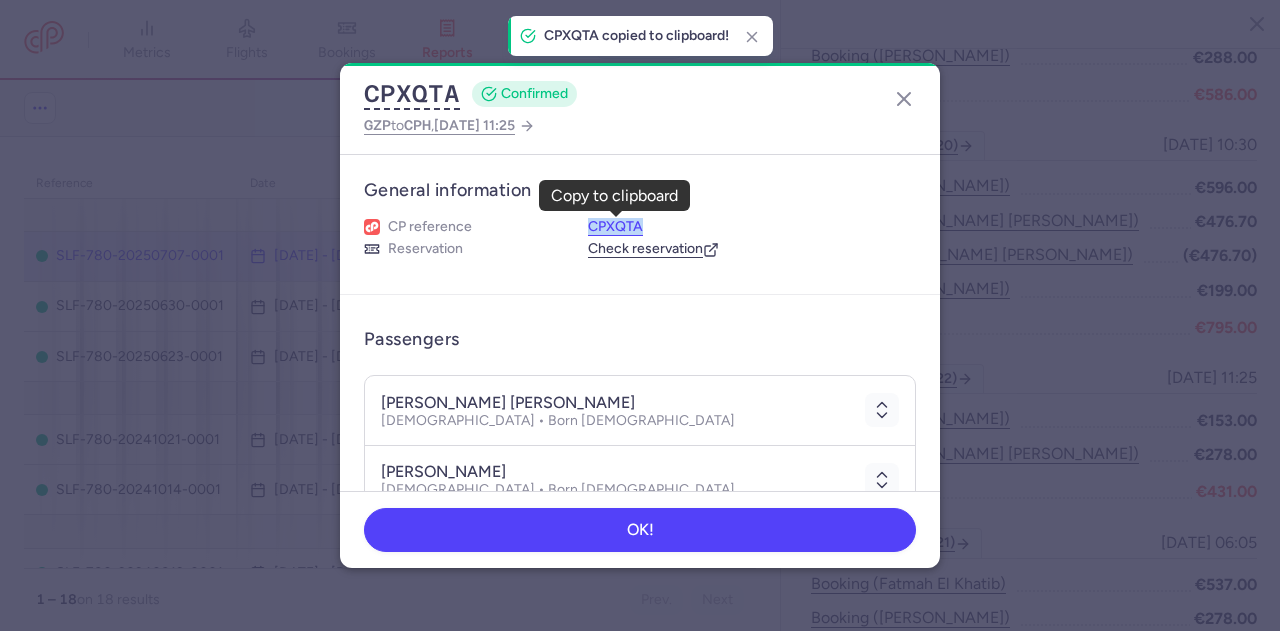 copy on "CPXQTA" 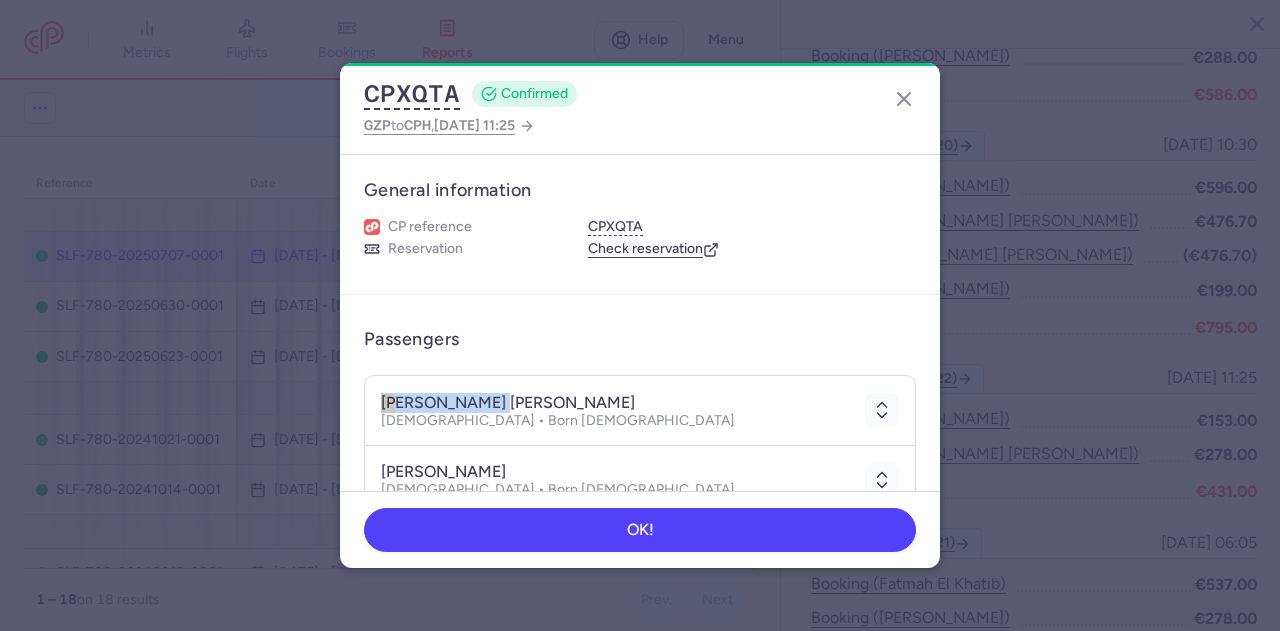 drag, startPoint x: 381, startPoint y: 400, endPoint x: 494, endPoint y: 401, distance: 113.004425 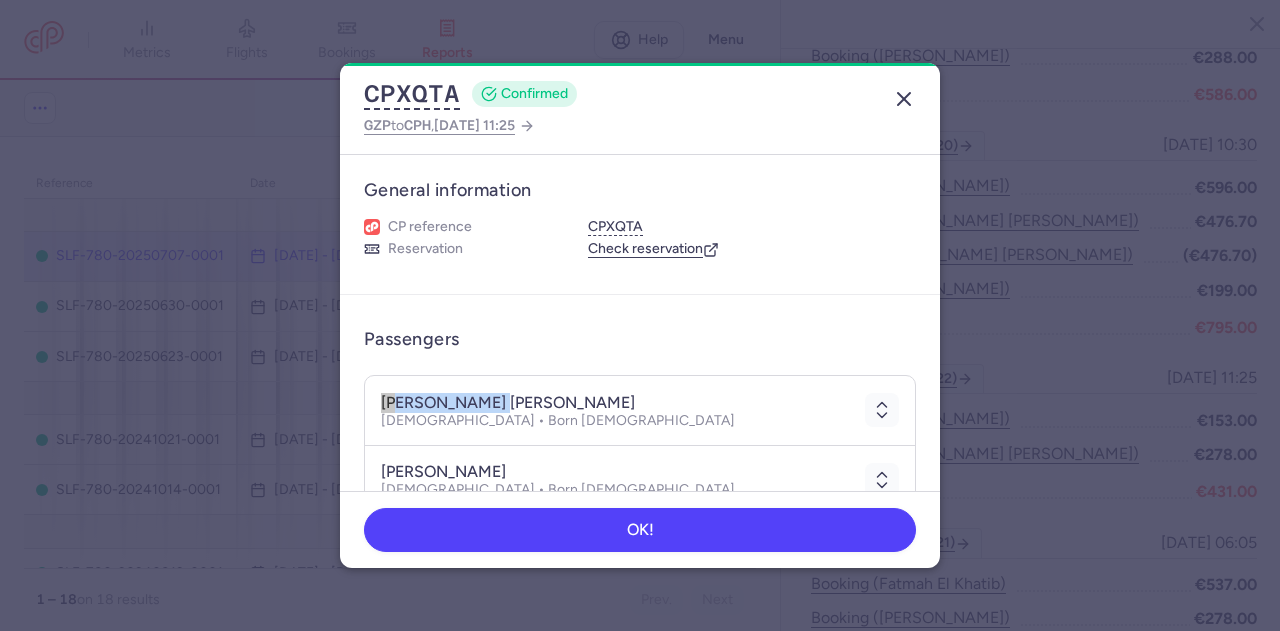 click 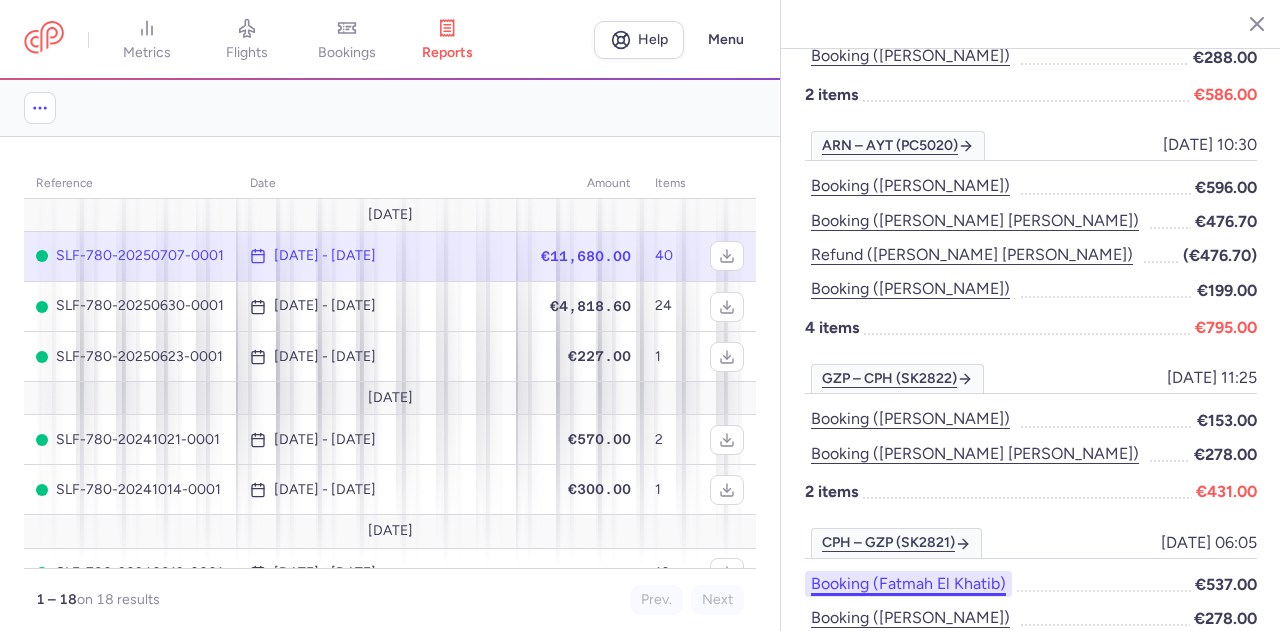 click on "Booking (fatmah el khatib)" at bounding box center [908, 584] 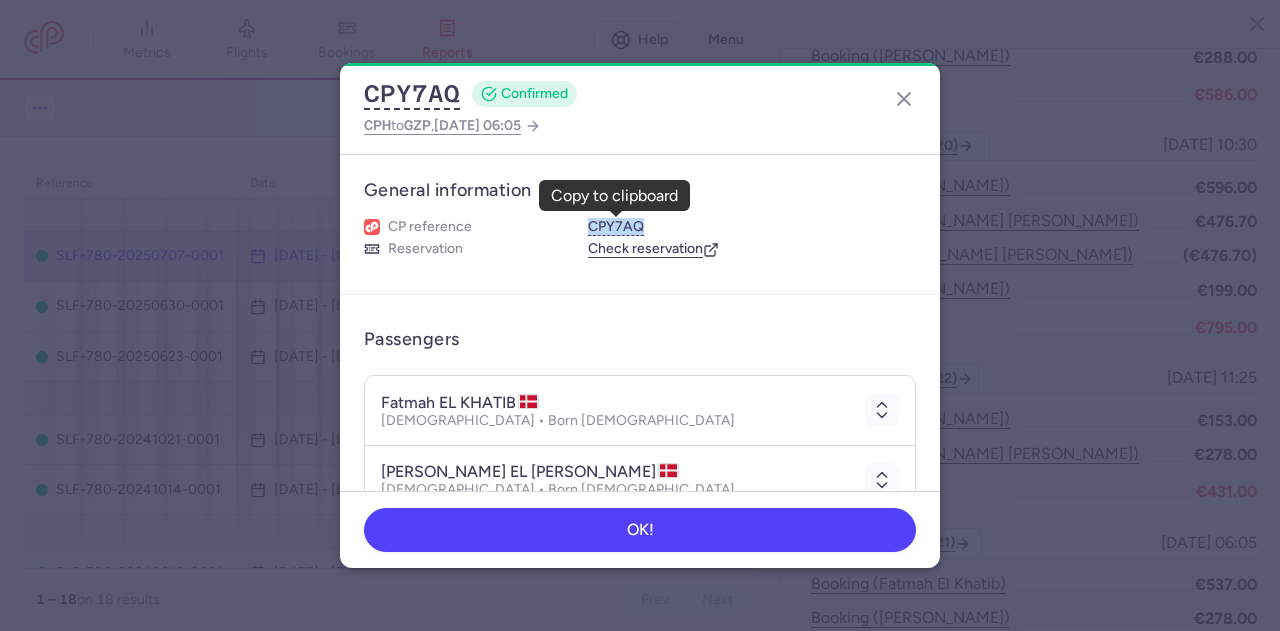 drag, startPoint x: 586, startPoint y: 227, endPoint x: 644, endPoint y: 221, distance: 58.30952 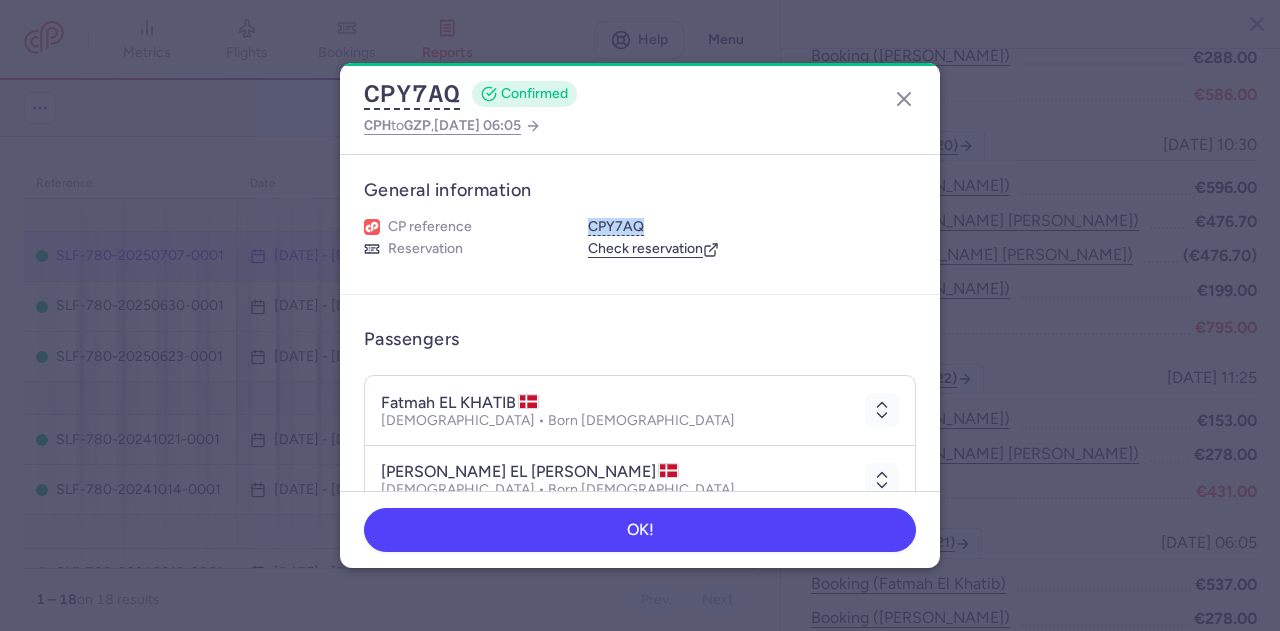 copy on "CPY7AQ" 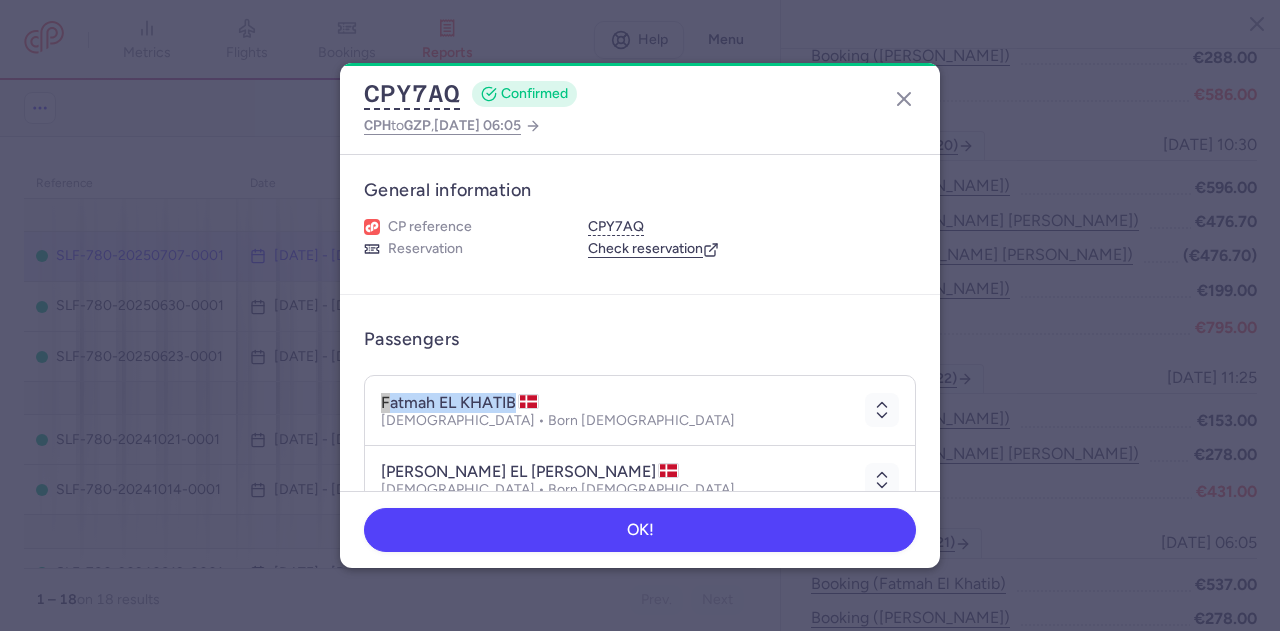 drag, startPoint x: 384, startPoint y: 399, endPoint x: 512, endPoint y: 402, distance: 128.03516 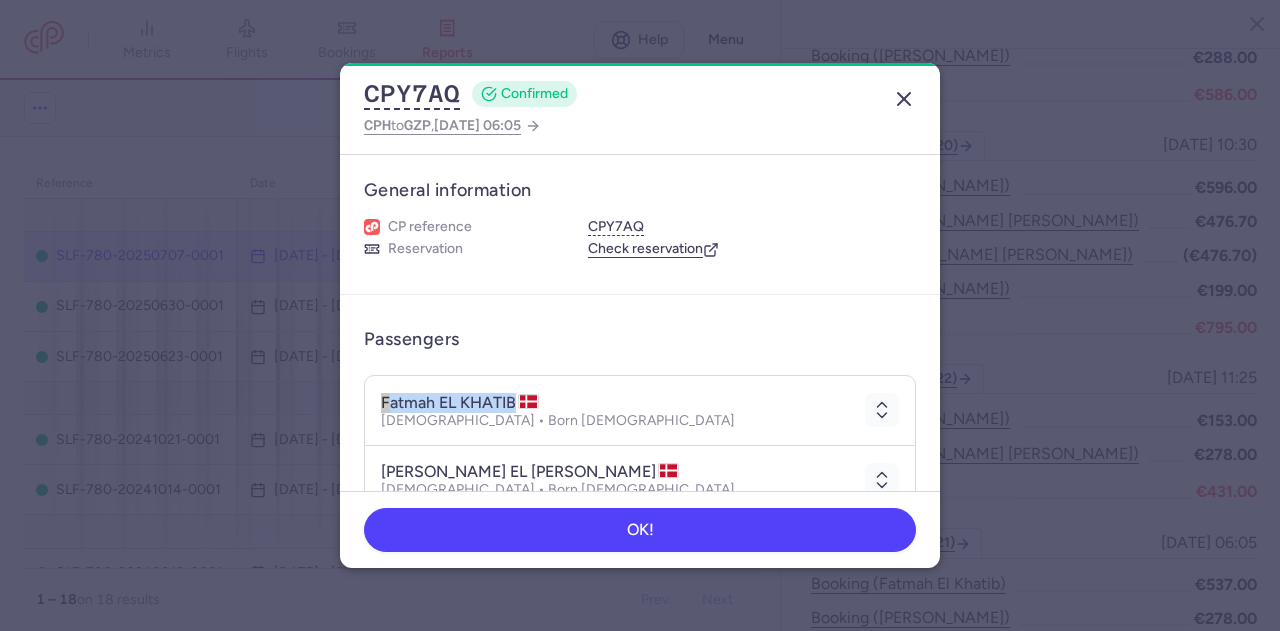 click 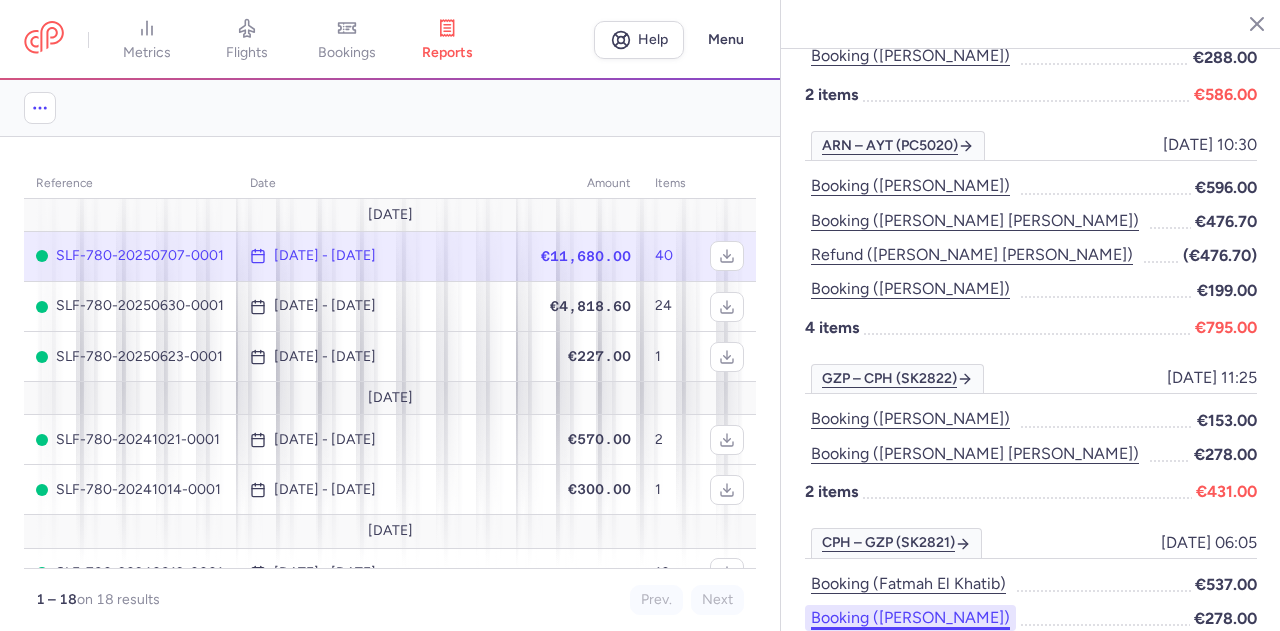 click on "Booking ([PERSON_NAME])" at bounding box center (910, 618) 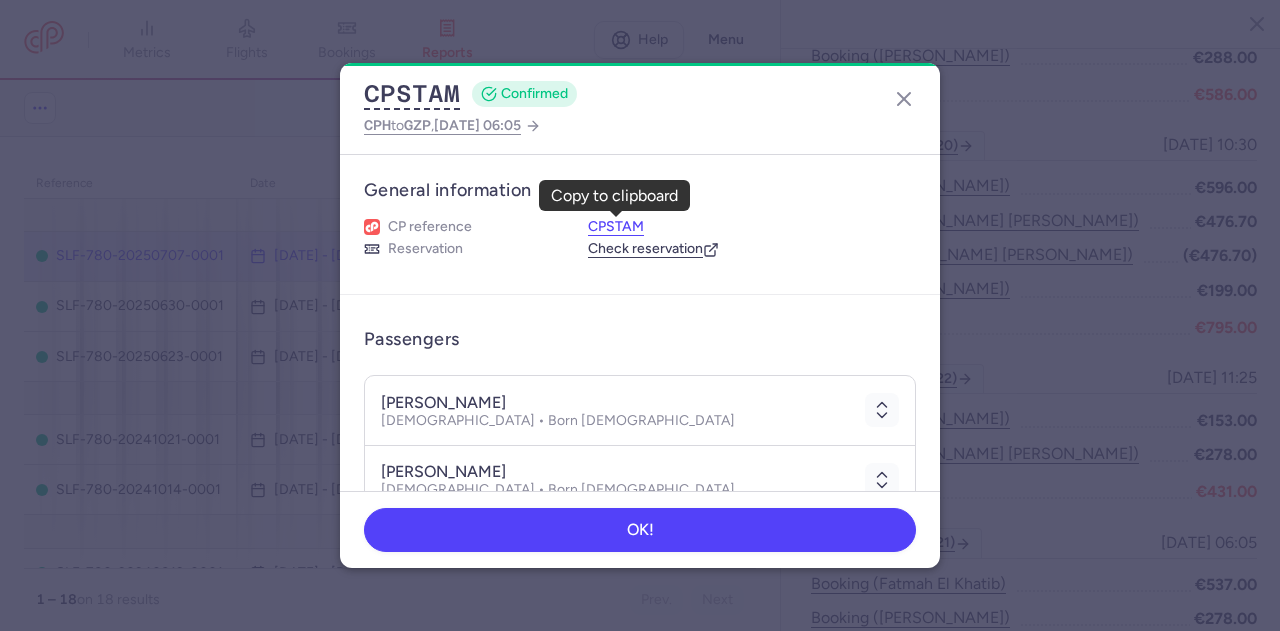 drag, startPoint x: 592, startPoint y: 227, endPoint x: 636, endPoint y: 224, distance: 44.102154 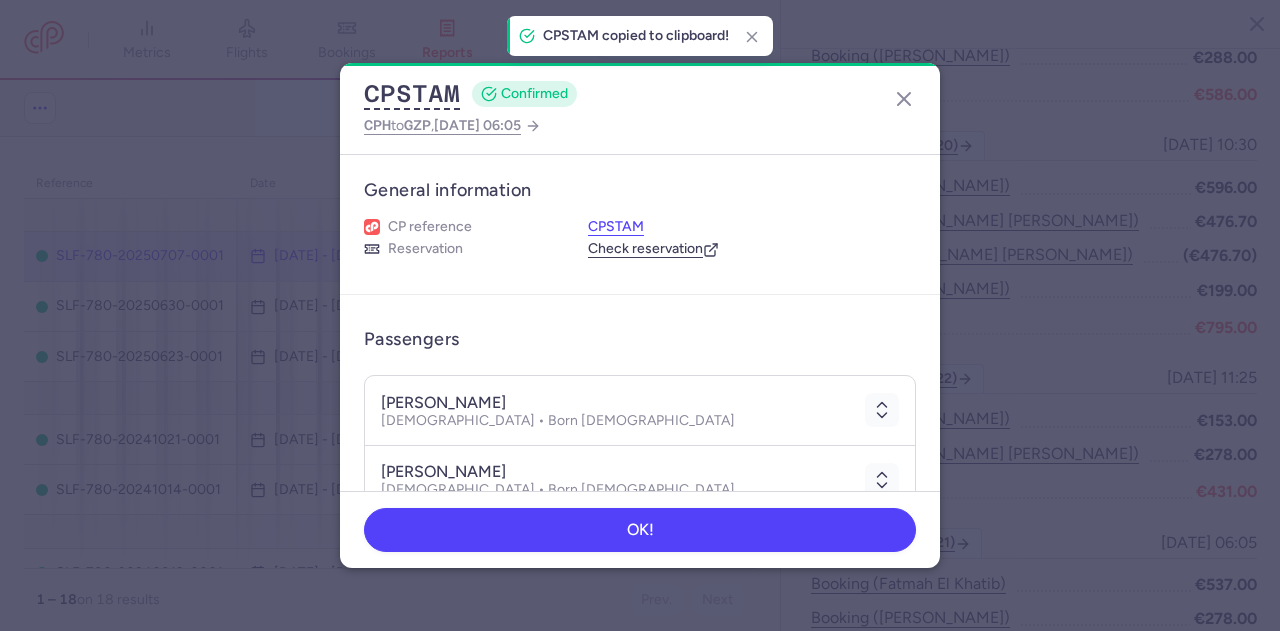 drag, startPoint x: 588, startPoint y: 225, endPoint x: 618, endPoint y: 224, distance: 30.016663 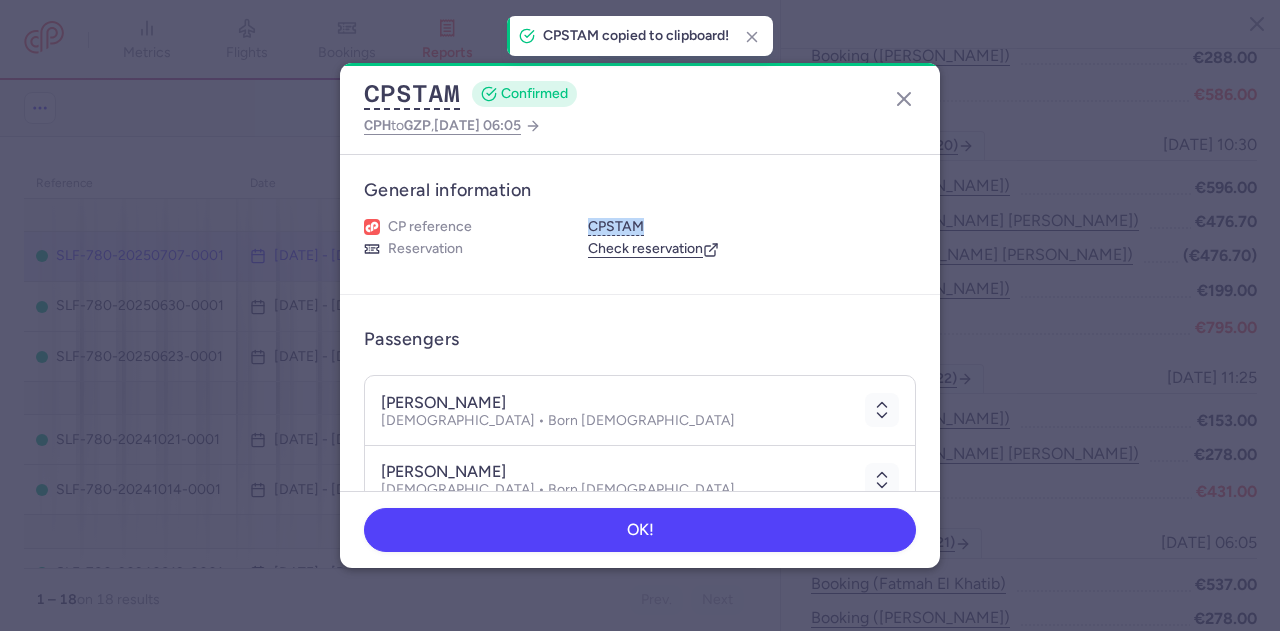 drag, startPoint x: 582, startPoint y: 223, endPoint x: 650, endPoint y: 228, distance: 68.18358 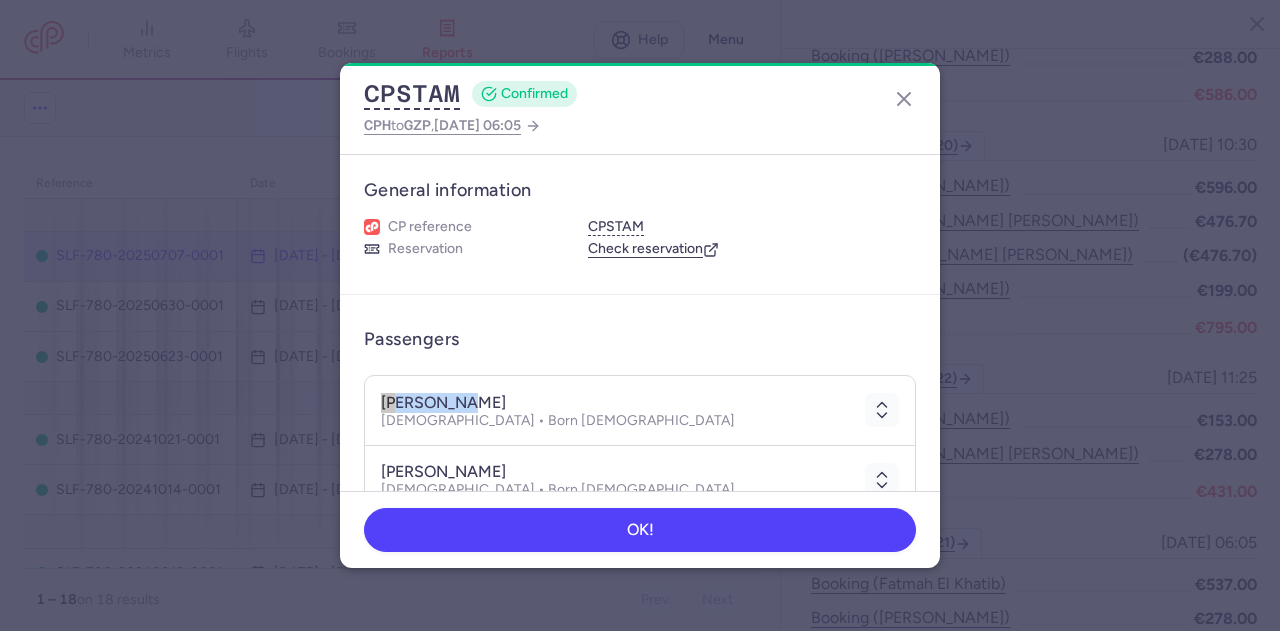 drag, startPoint x: 381, startPoint y: 395, endPoint x: 467, endPoint y: 403, distance: 86.37129 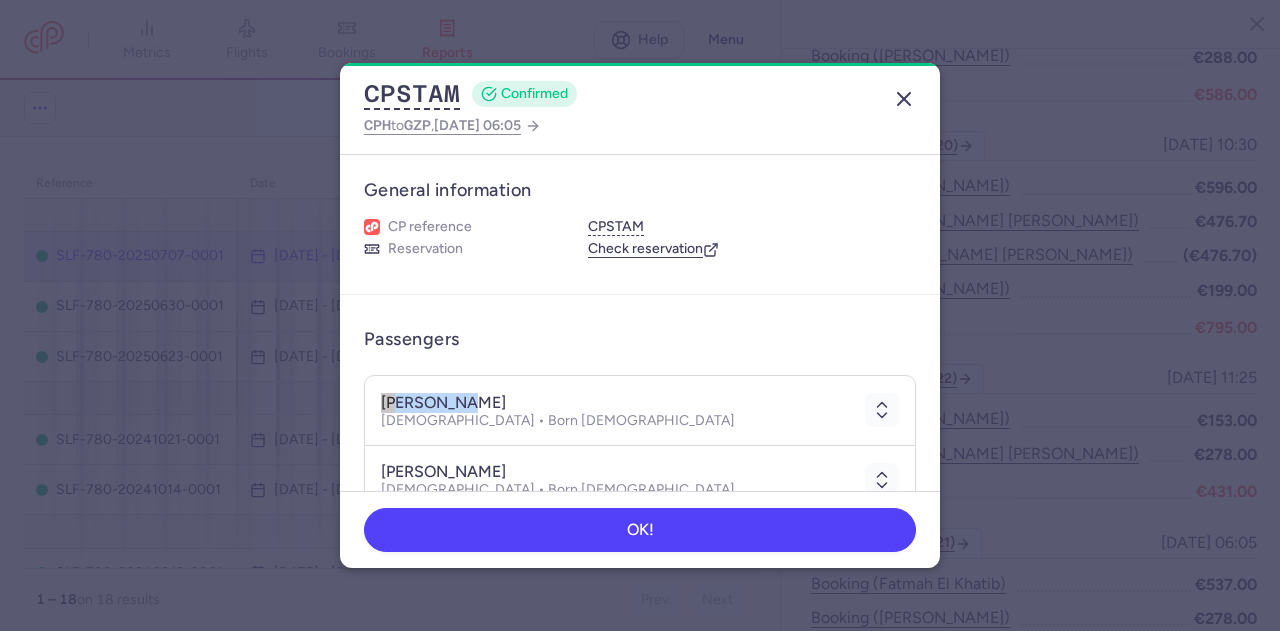 click 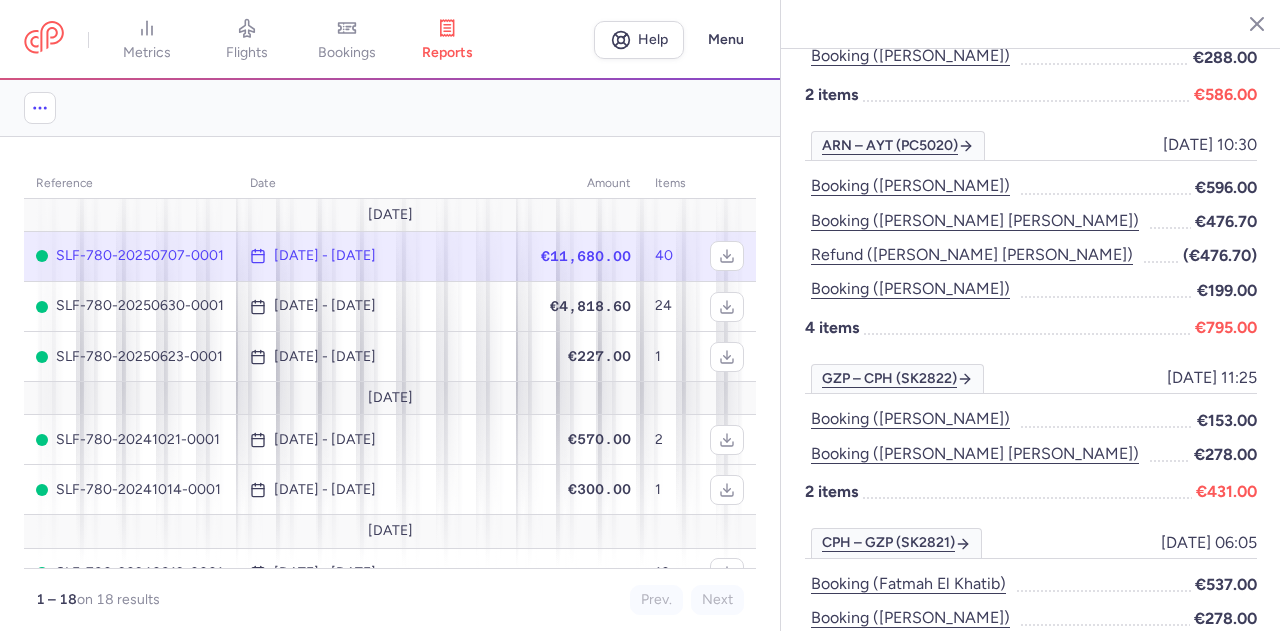 click on "Booking (mads oestrup troelsen)" at bounding box center (929, 652) 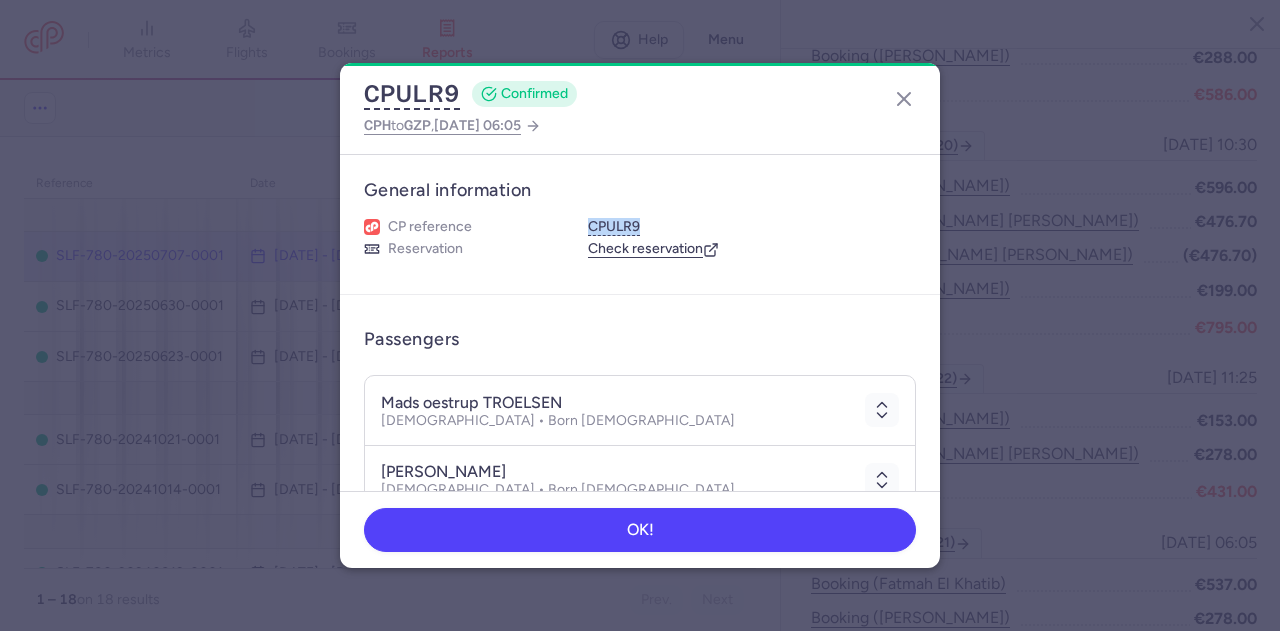 drag, startPoint x: 586, startPoint y: 219, endPoint x: 649, endPoint y: 228, distance: 63.63961 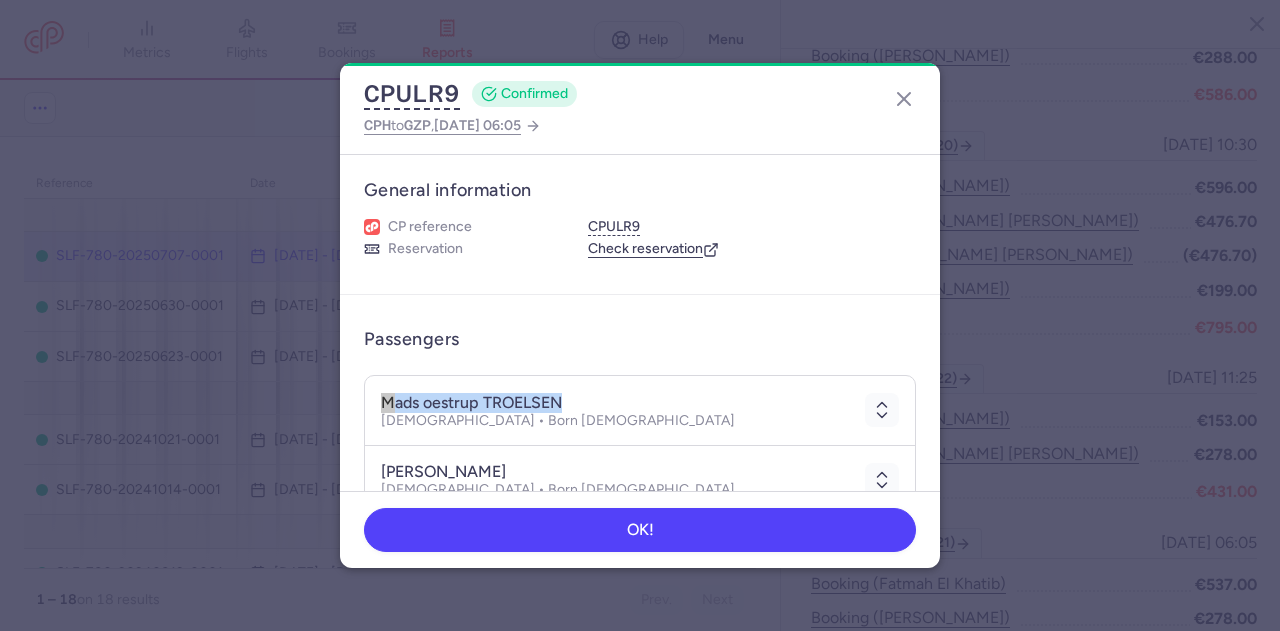 drag, startPoint x: 379, startPoint y: 399, endPoint x: 567, endPoint y: 401, distance: 188.01064 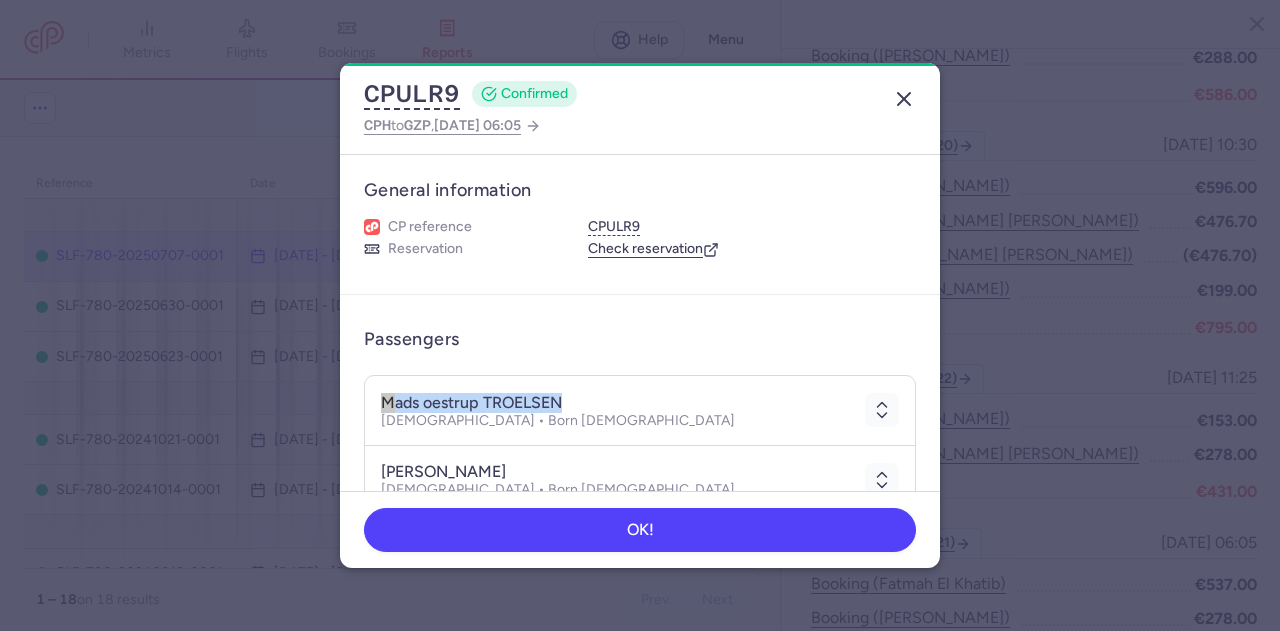 click 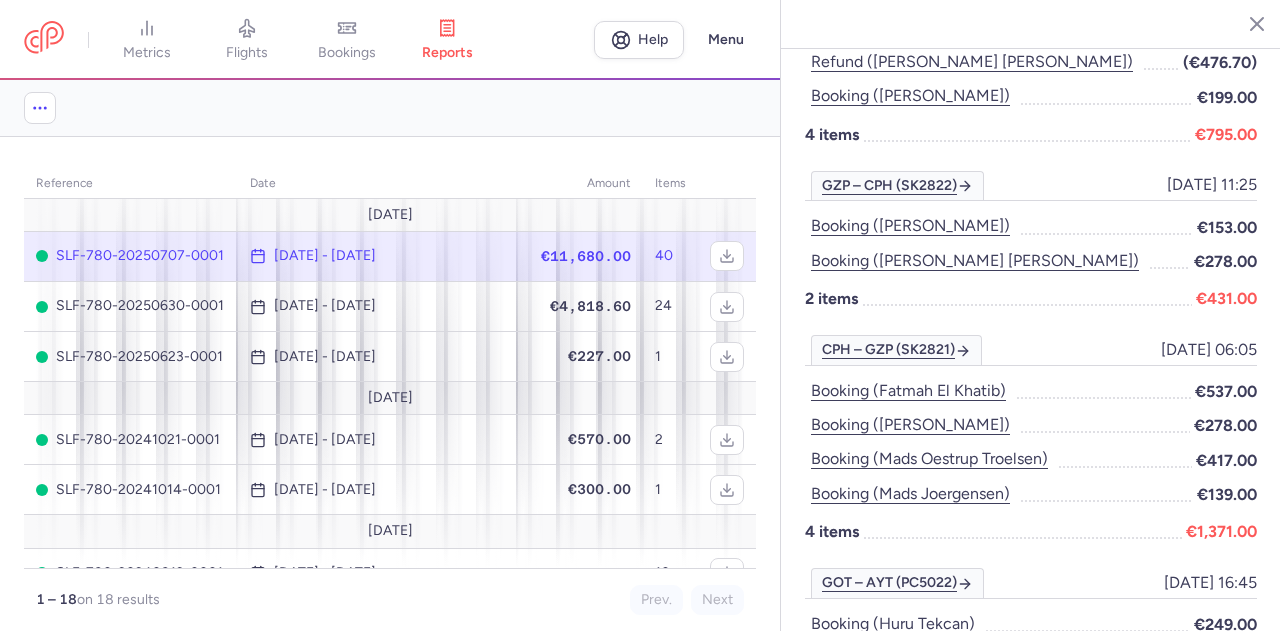 scroll, scrollTop: 700, scrollLeft: 0, axis: vertical 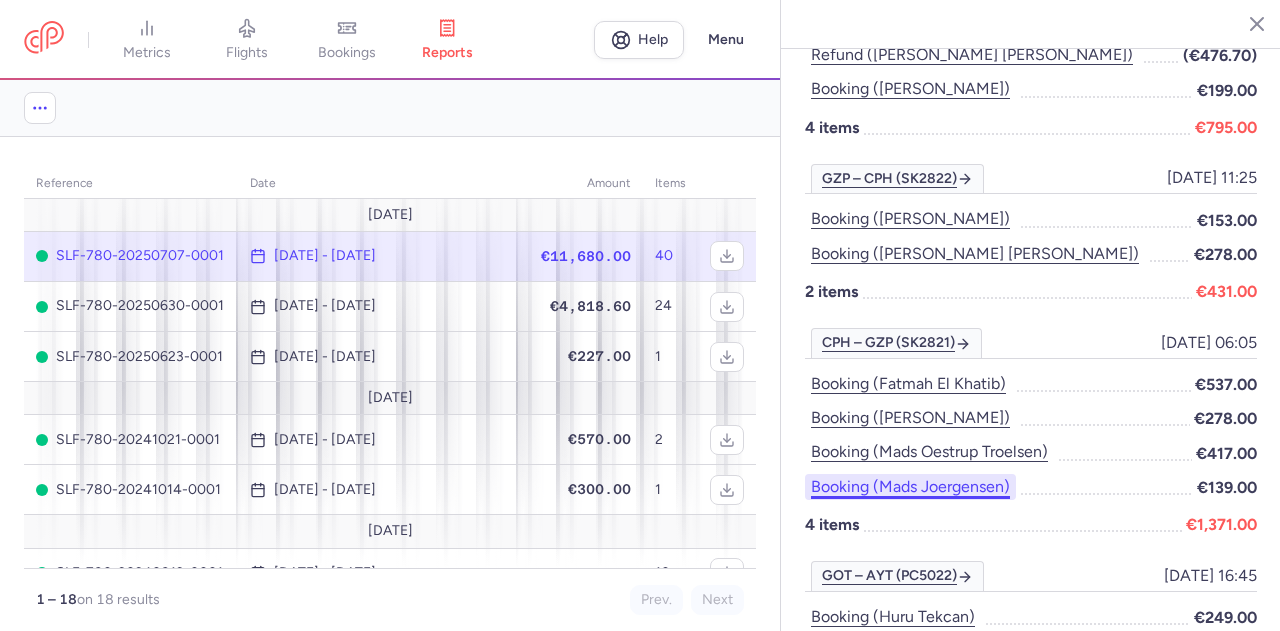 click on "Booking (mads joergensen)" at bounding box center [910, 487] 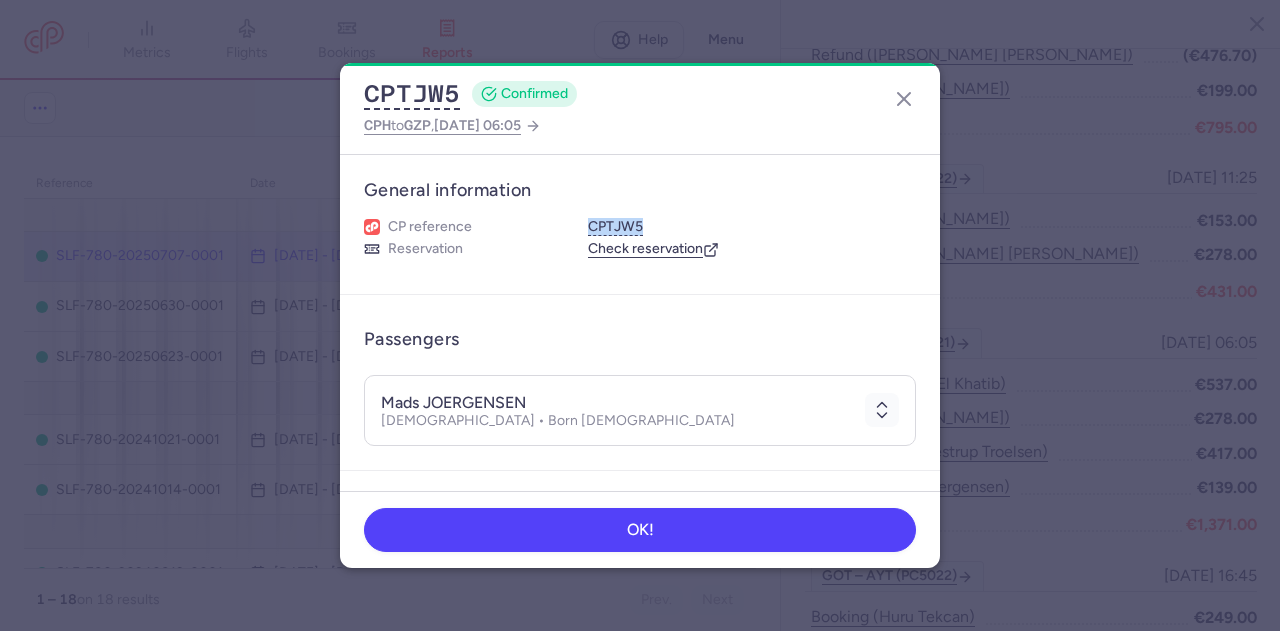 drag, startPoint x: 584, startPoint y: 224, endPoint x: 644, endPoint y: 221, distance: 60.074955 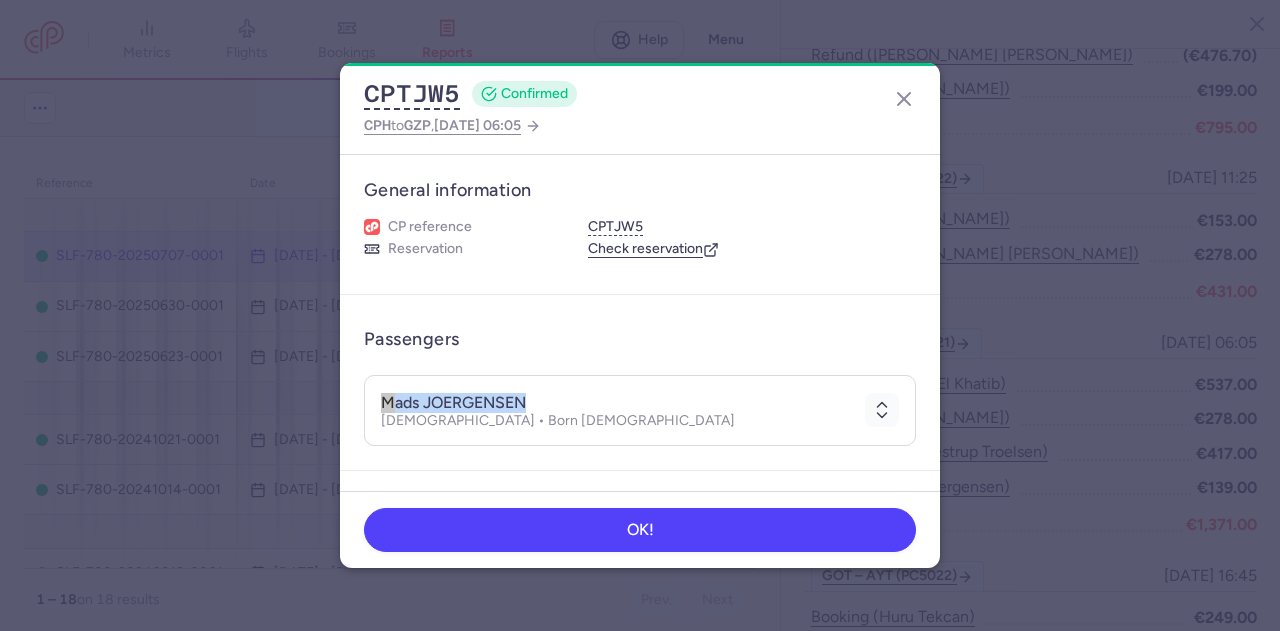 drag, startPoint x: 383, startPoint y: 401, endPoint x: 532, endPoint y: 407, distance: 149.12076 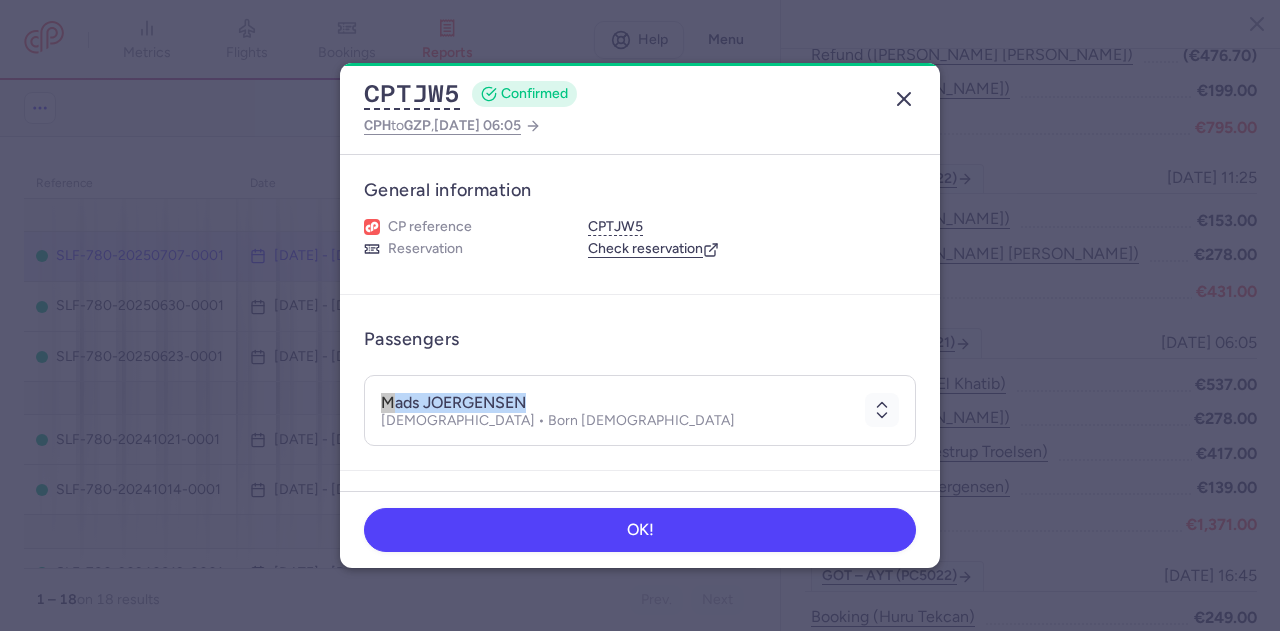 click 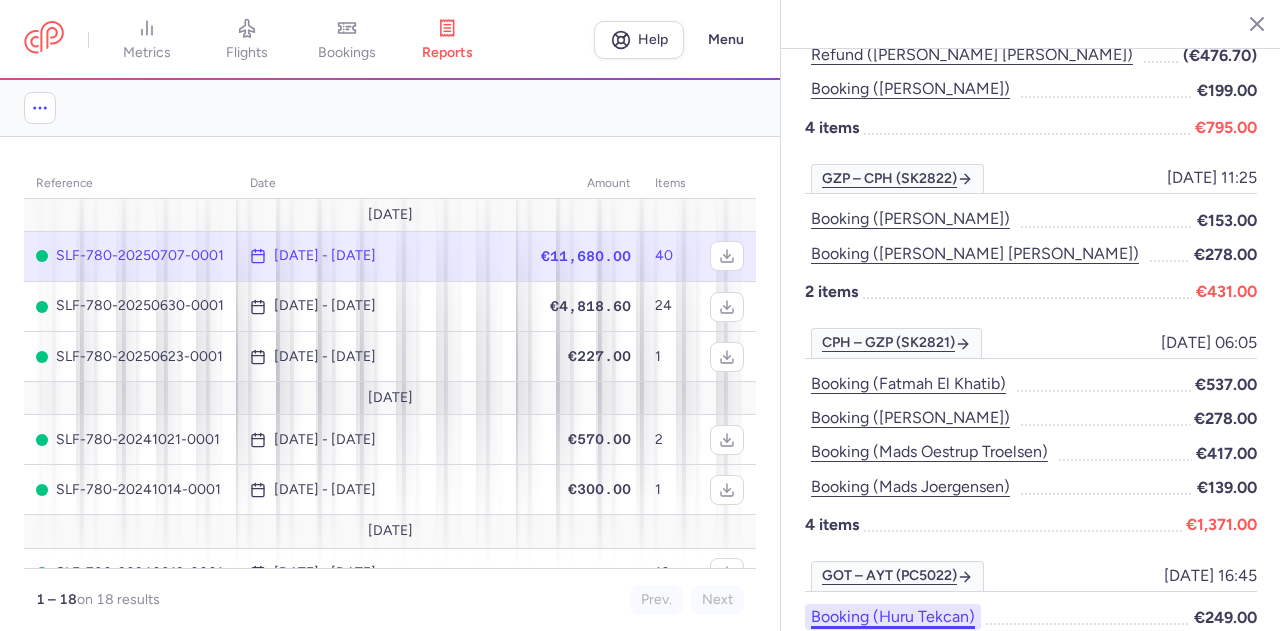click on "Booking (huru tekcan)" at bounding box center (893, 617) 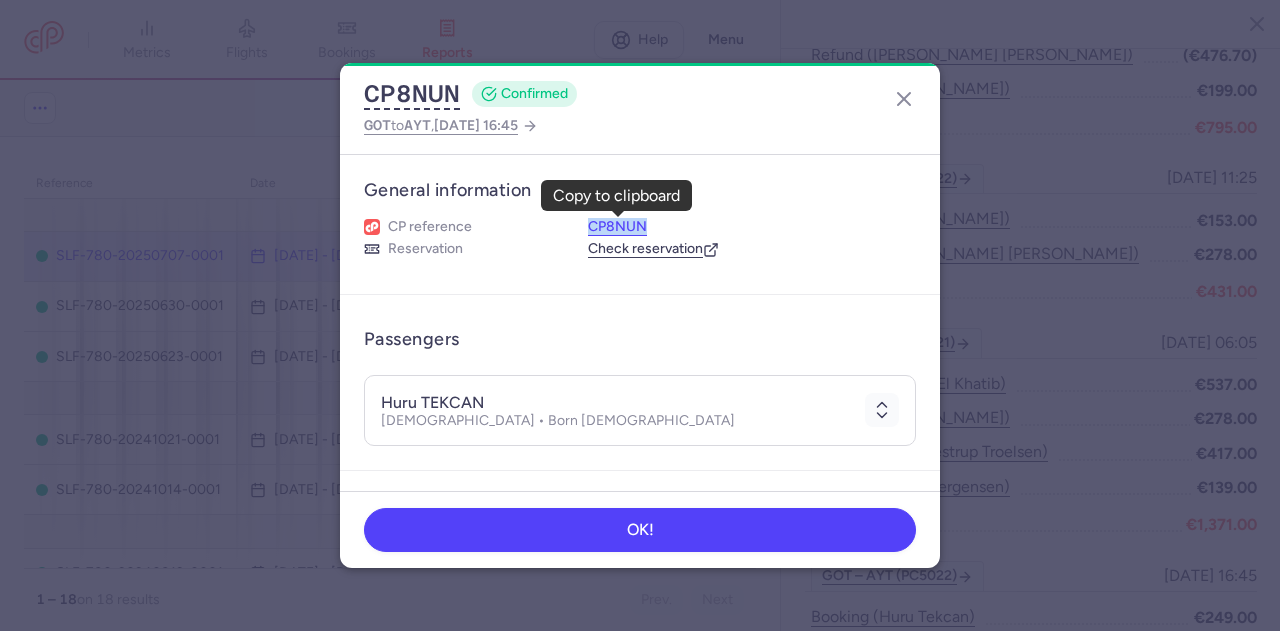 drag, startPoint x: 584, startPoint y: 226, endPoint x: 644, endPoint y: 221, distance: 60.207973 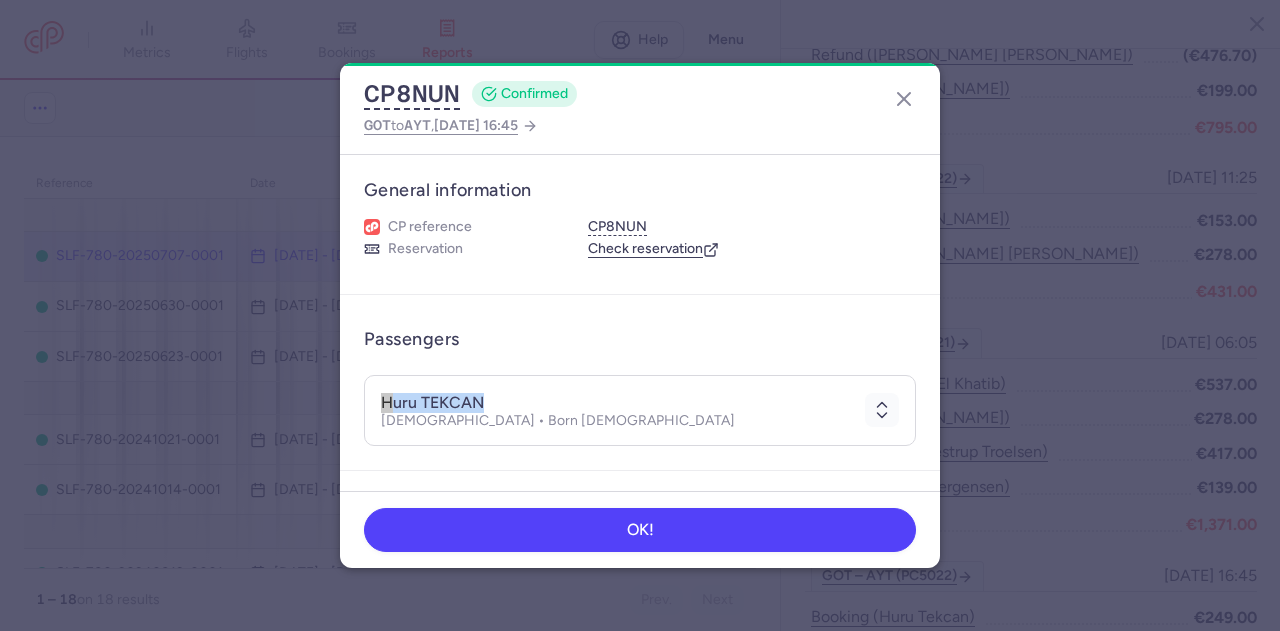 drag, startPoint x: 378, startPoint y: 401, endPoint x: 484, endPoint y: 397, distance: 106.07545 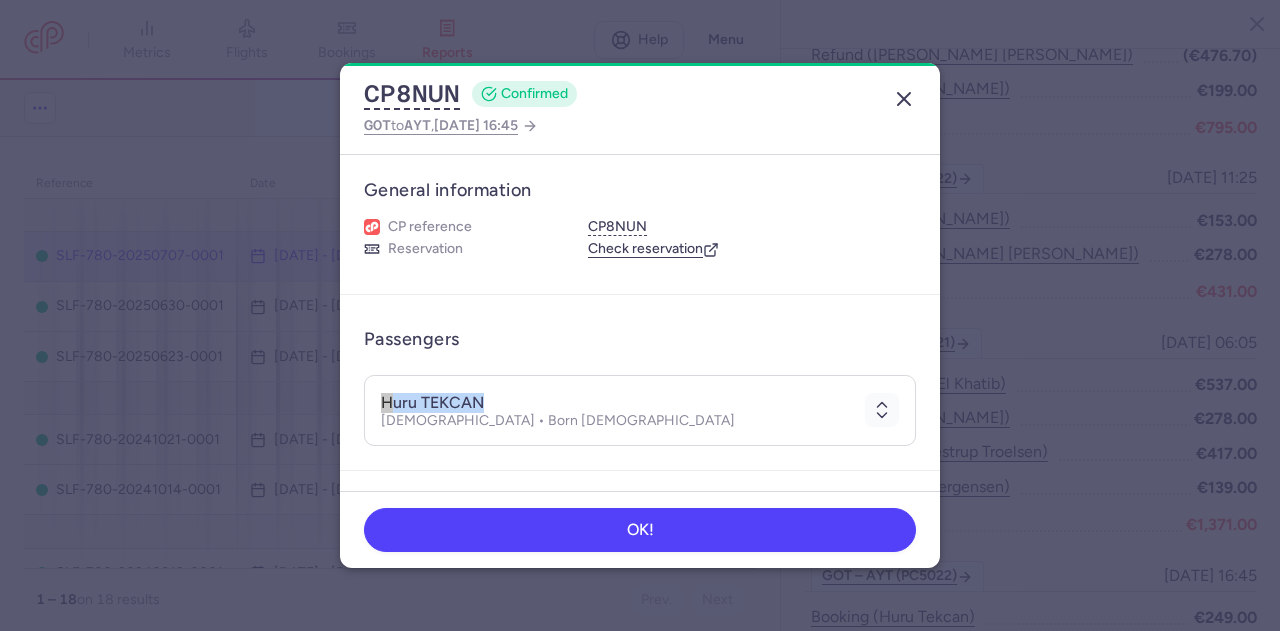 drag, startPoint x: 903, startPoint y: 103, endPoint x: 899, endPoint y: 212, distance: 109.07337 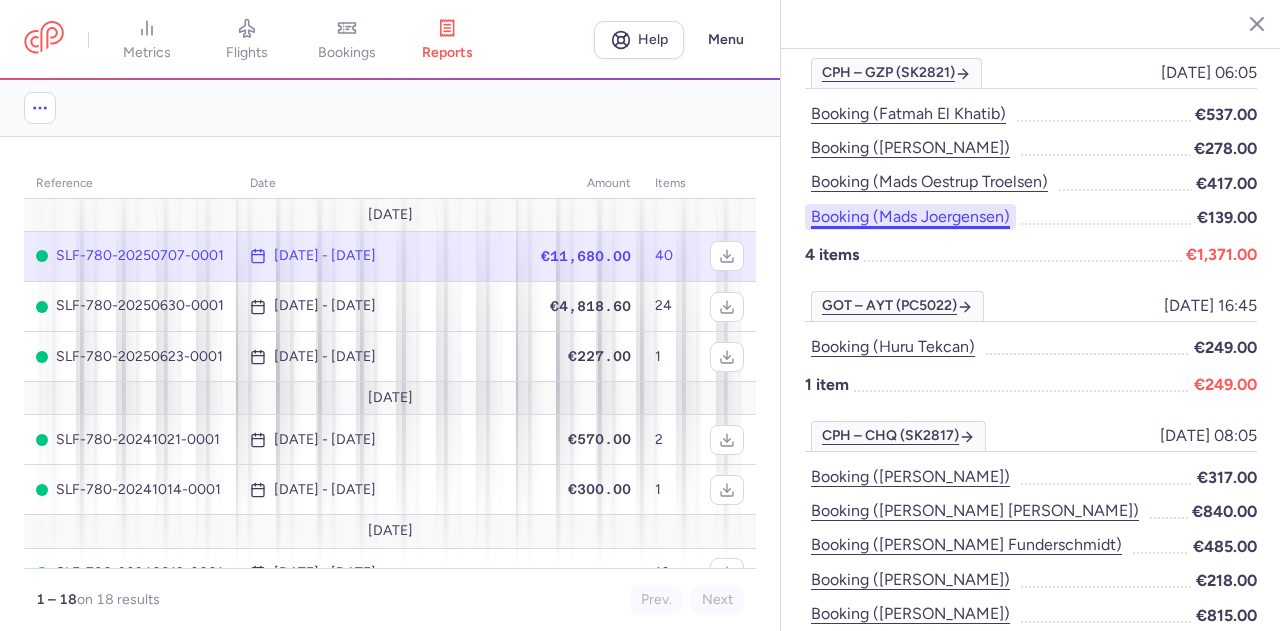 scroll, scrollTop: 1000, scrollLeft: 0, axis: vertical 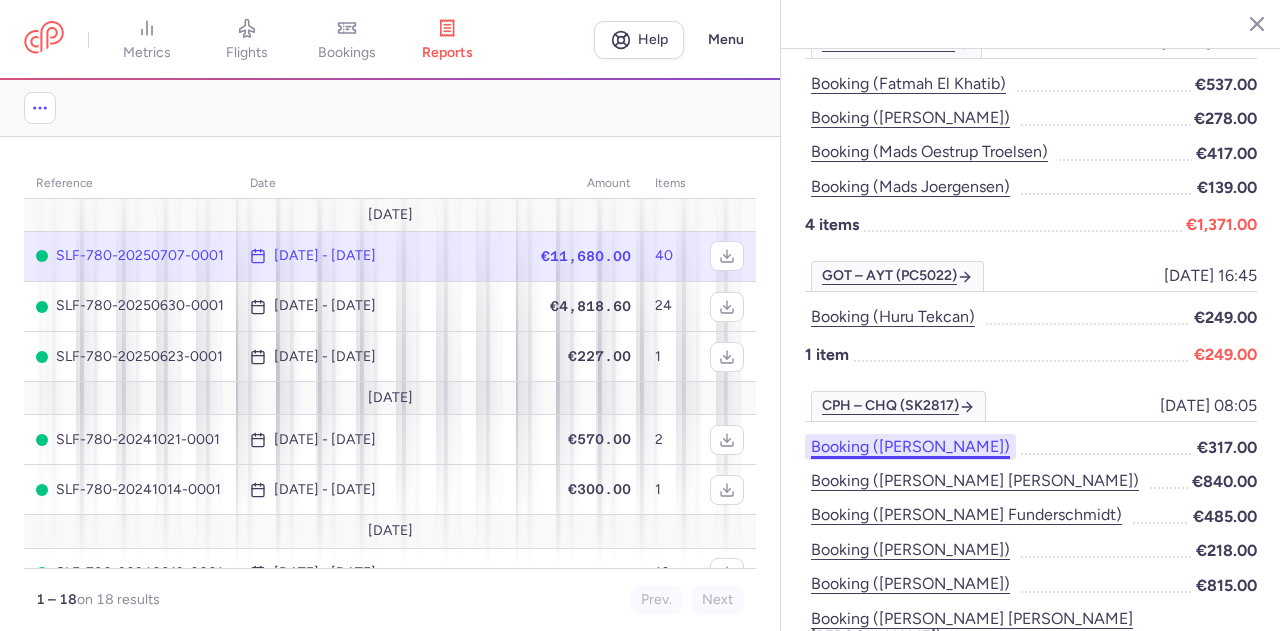 click on "Booking ([PERSON_NAME])" at bounding box center [910, 447] 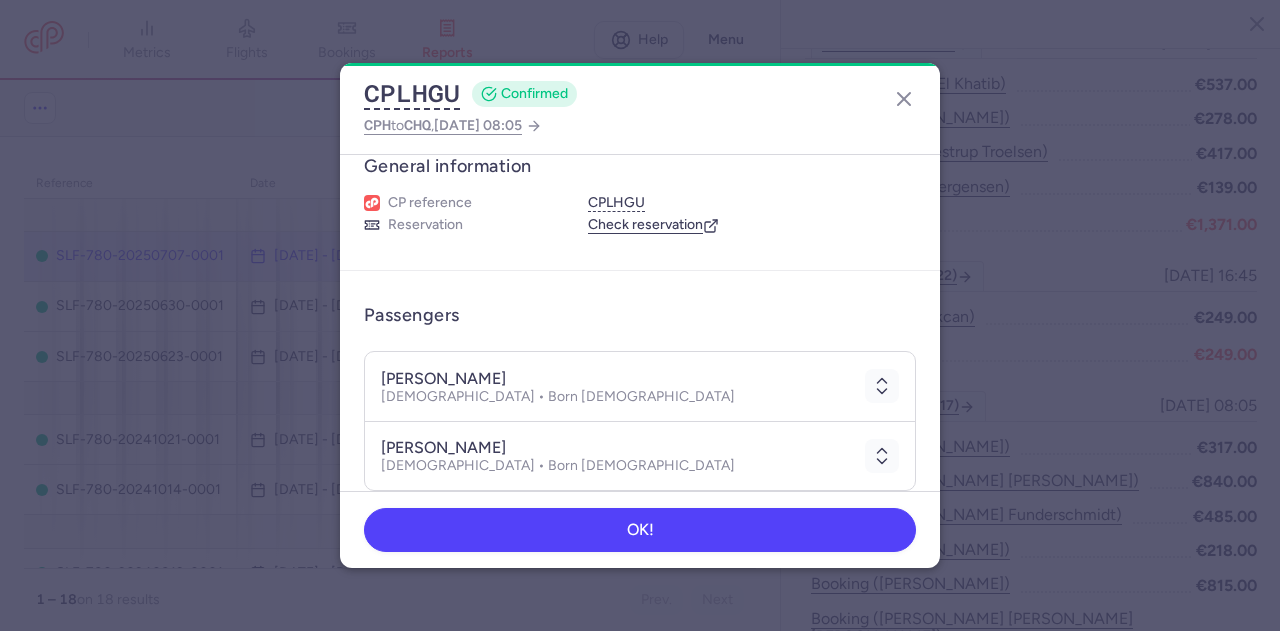 scroll, scrollTop: 0, scrollLeft: 0, axis: both 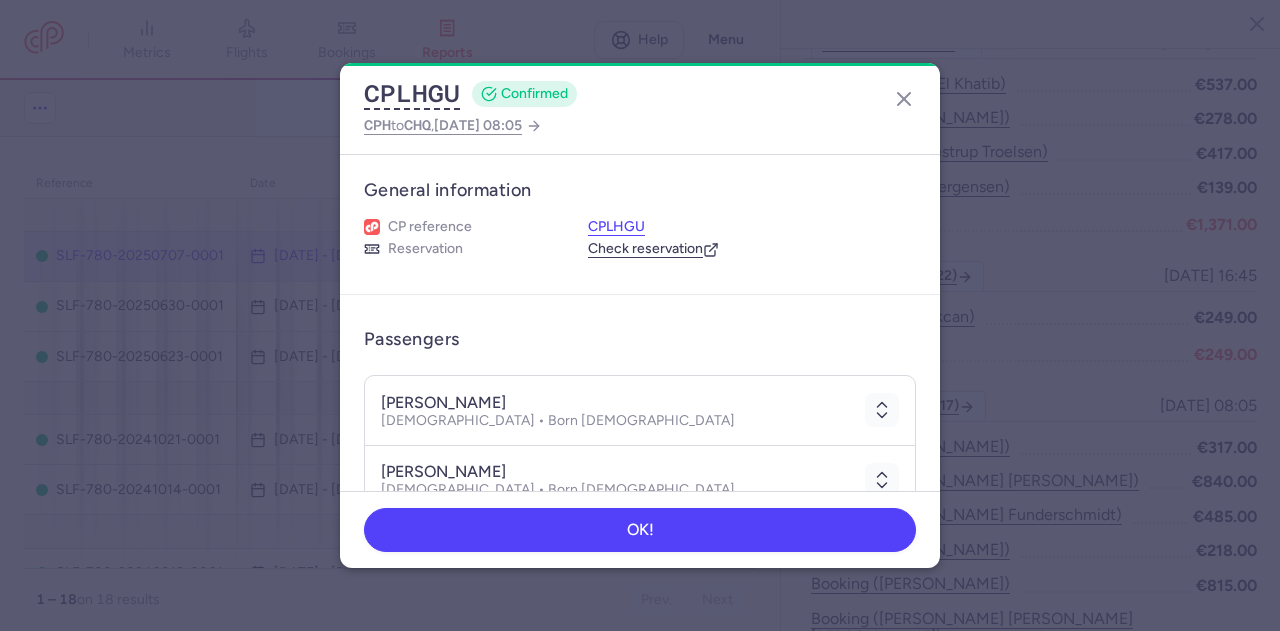 drag, startPoint x: 592, startPoint y: 219, endPoint x: 622, endPoint y: 219, distance: 30 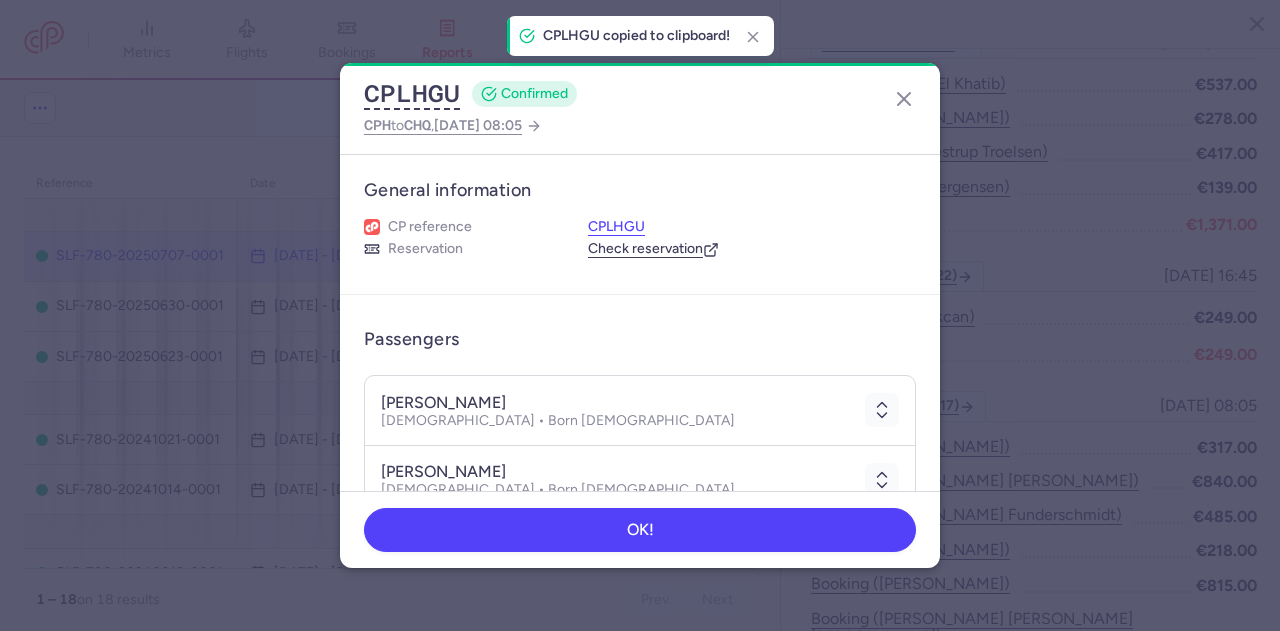 click on "CPLHGU" at bounding box center (616, 227) 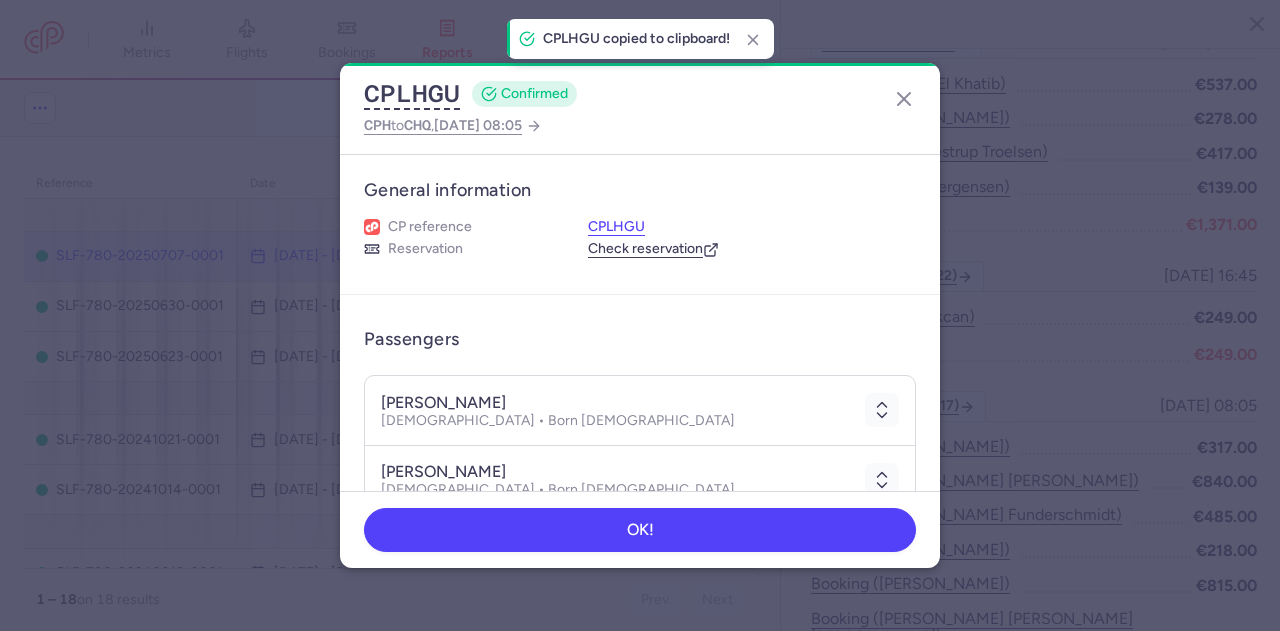 click on "CPLHGU" at bounding box center [616, 227] 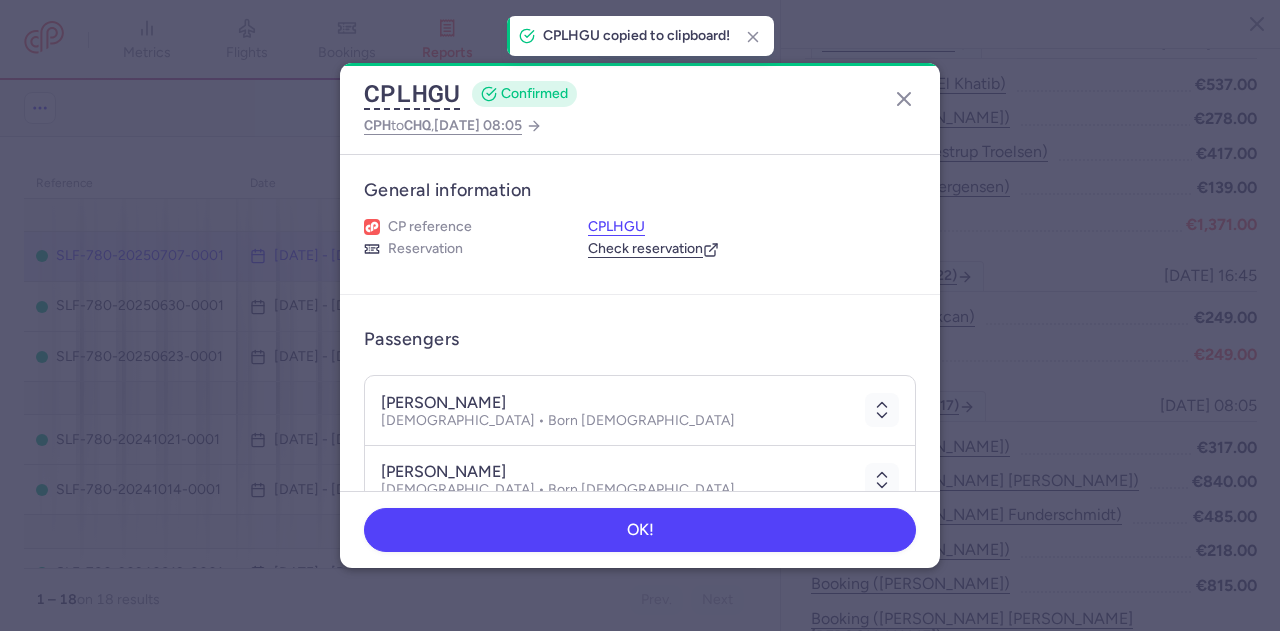 drag, startPoint x: 590, startPoint y: 227, endPoint x: 641, endPoint y: 232, distance: 51.24451 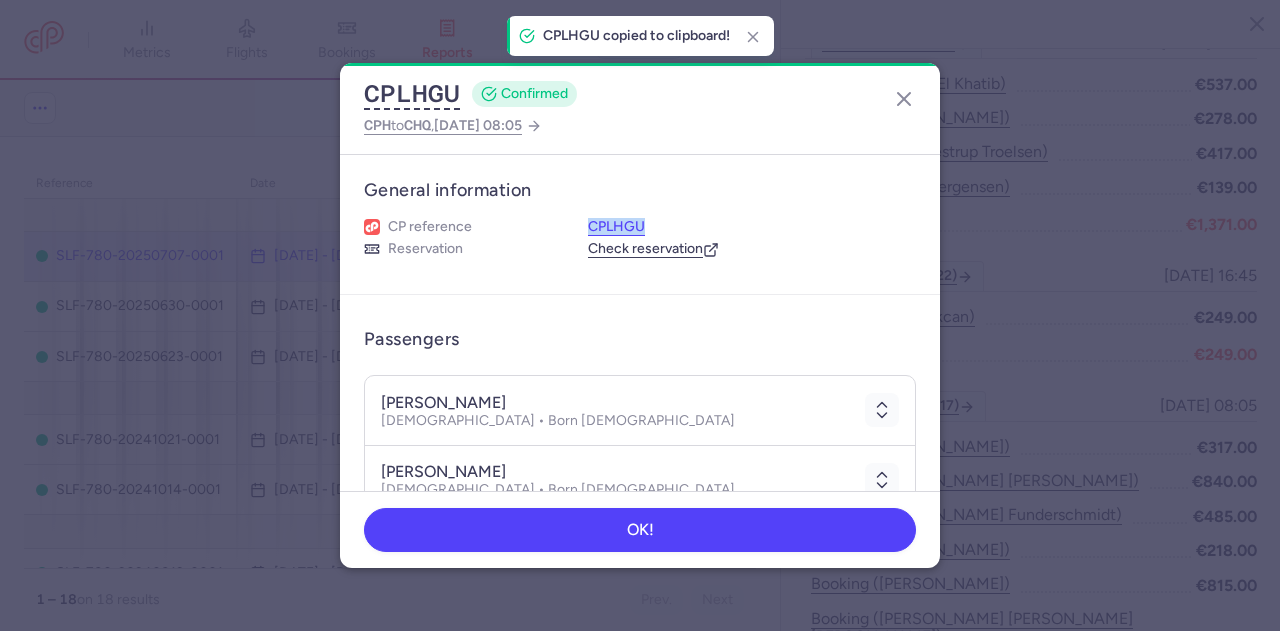 drag, startPoint x: 645, startPoint y: 229, endPoint x: 594, endPoint y: 227, distance: 51.0392 